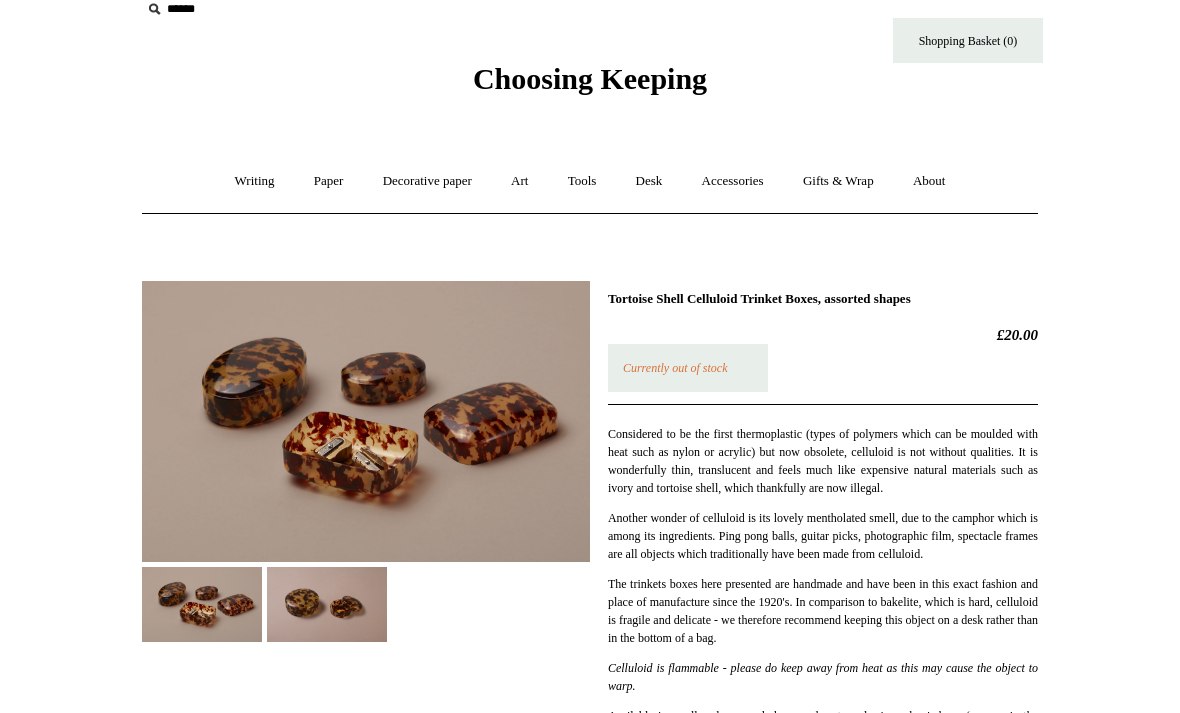 scroll, scrollTop: 0, scrollLeft: 0, axis: both 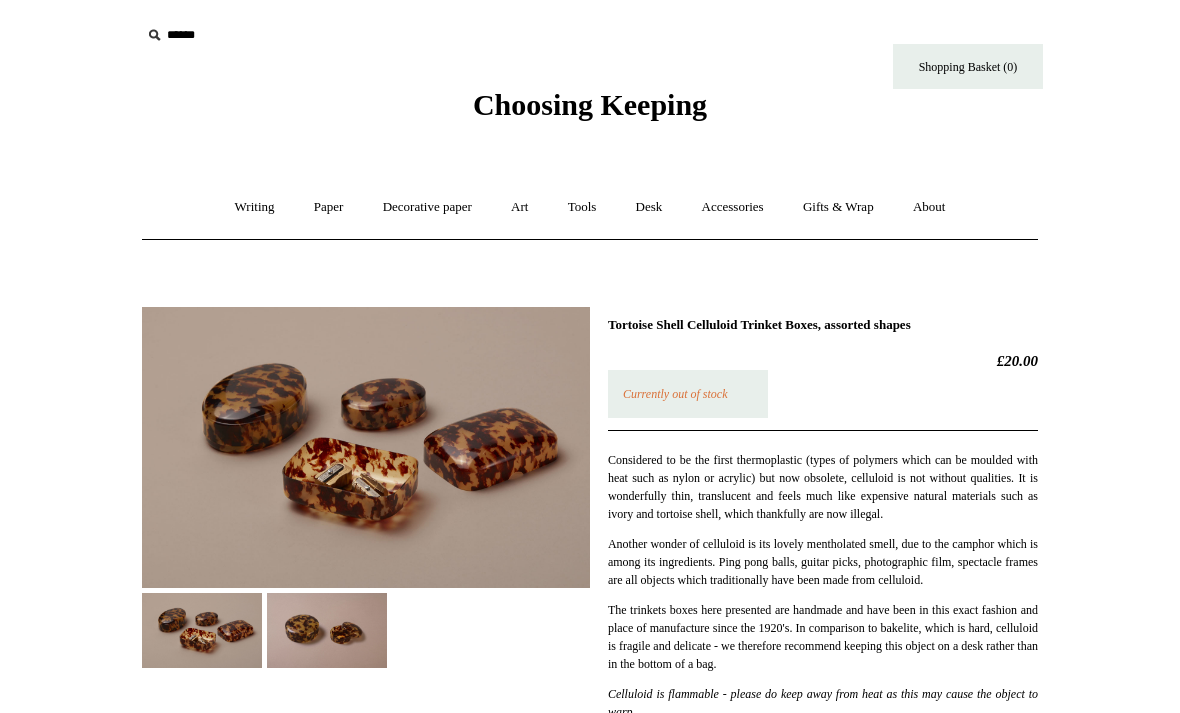 click on "Desk +" at bounding box center [649, 207] 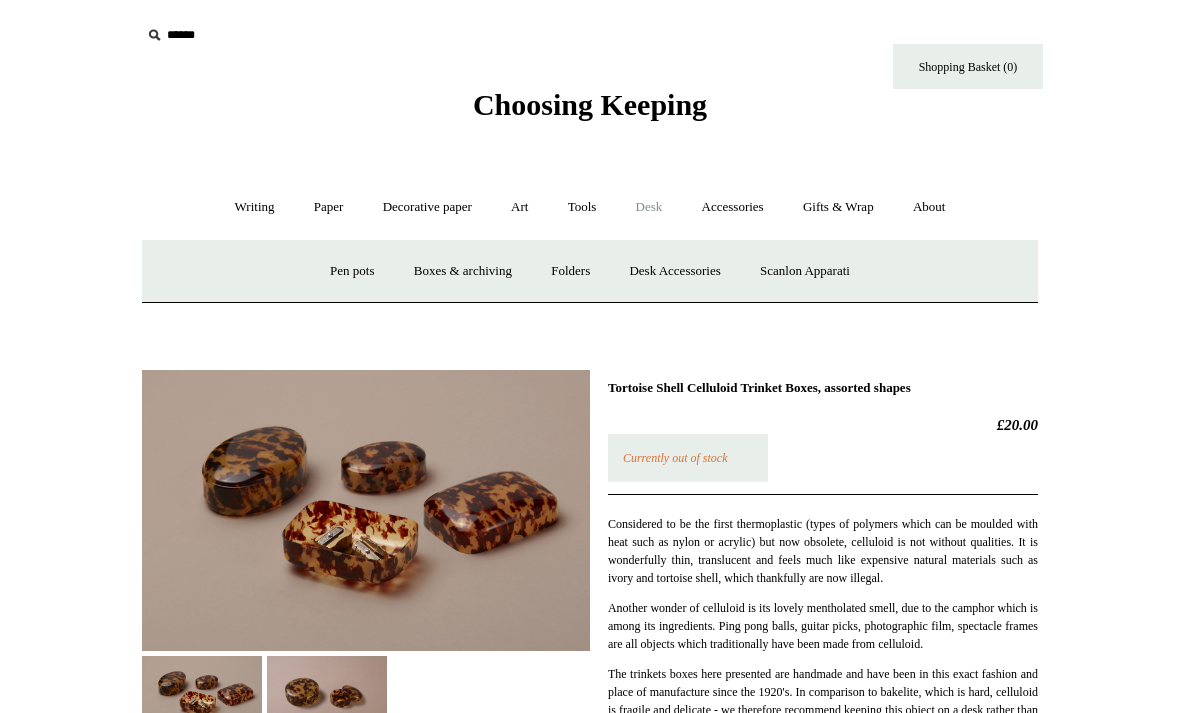 click on "Pen pots" at bounding box center (352, 271) 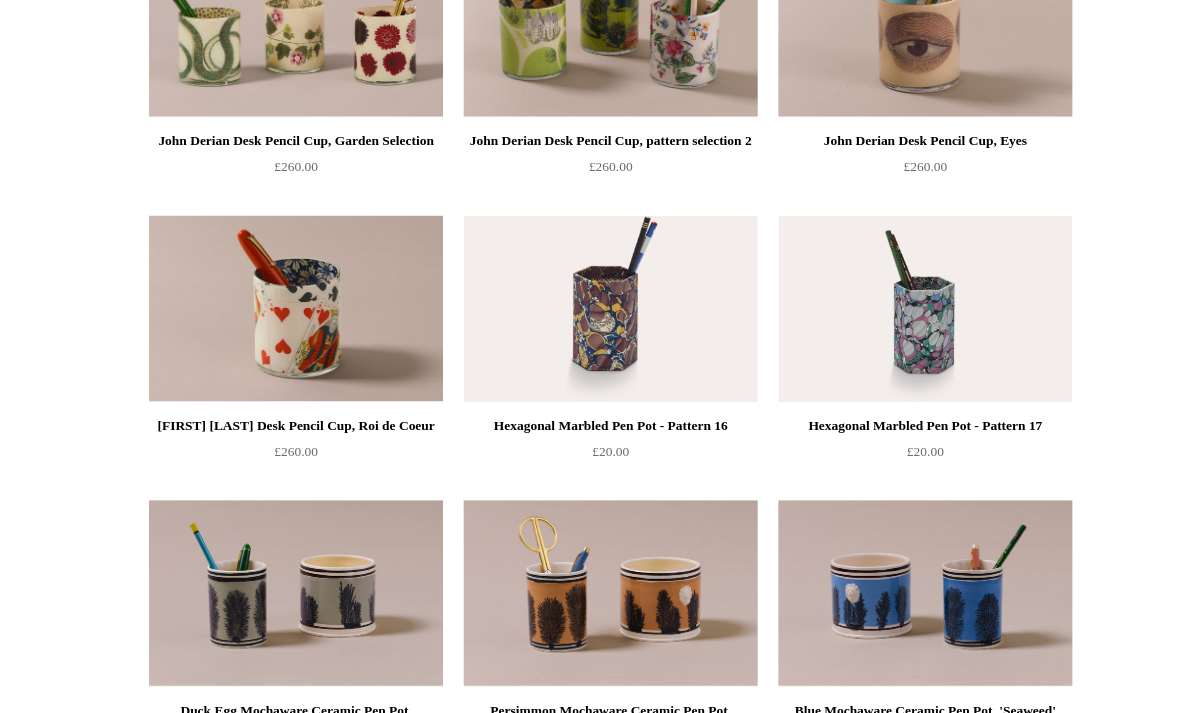 scroll, scrollTop: 0, scrollLeft: 0, axis: both 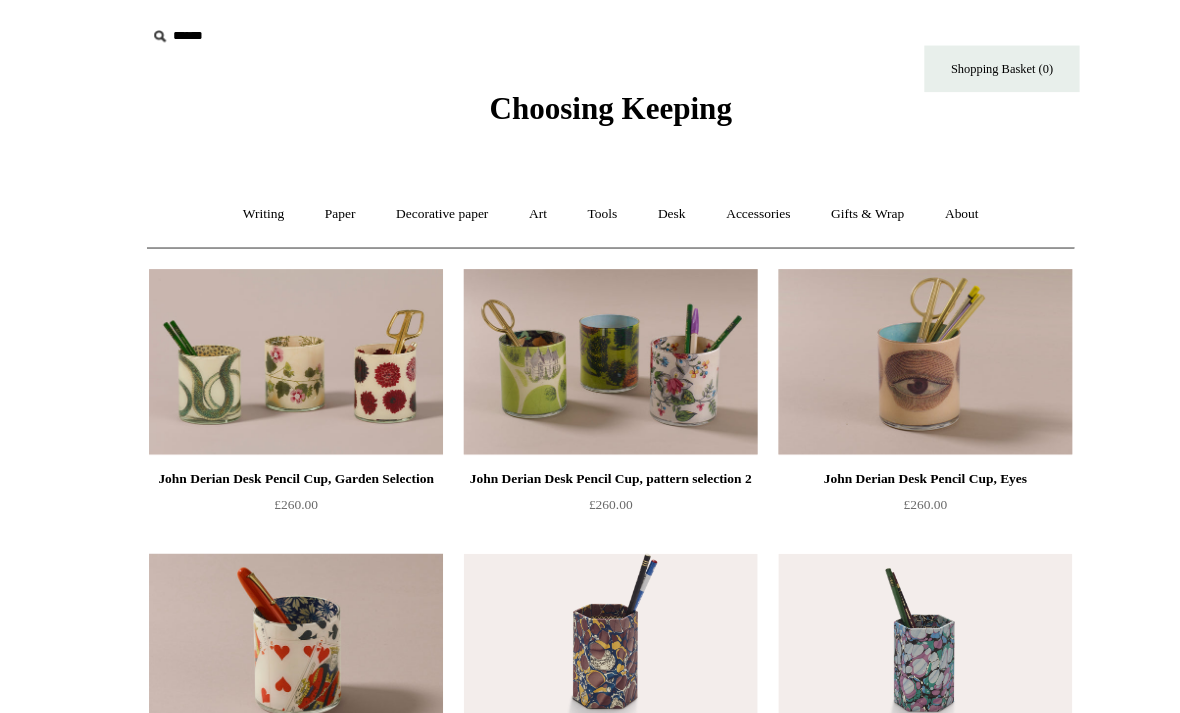 click on "Accessories +" at bounding box center [733, 207] 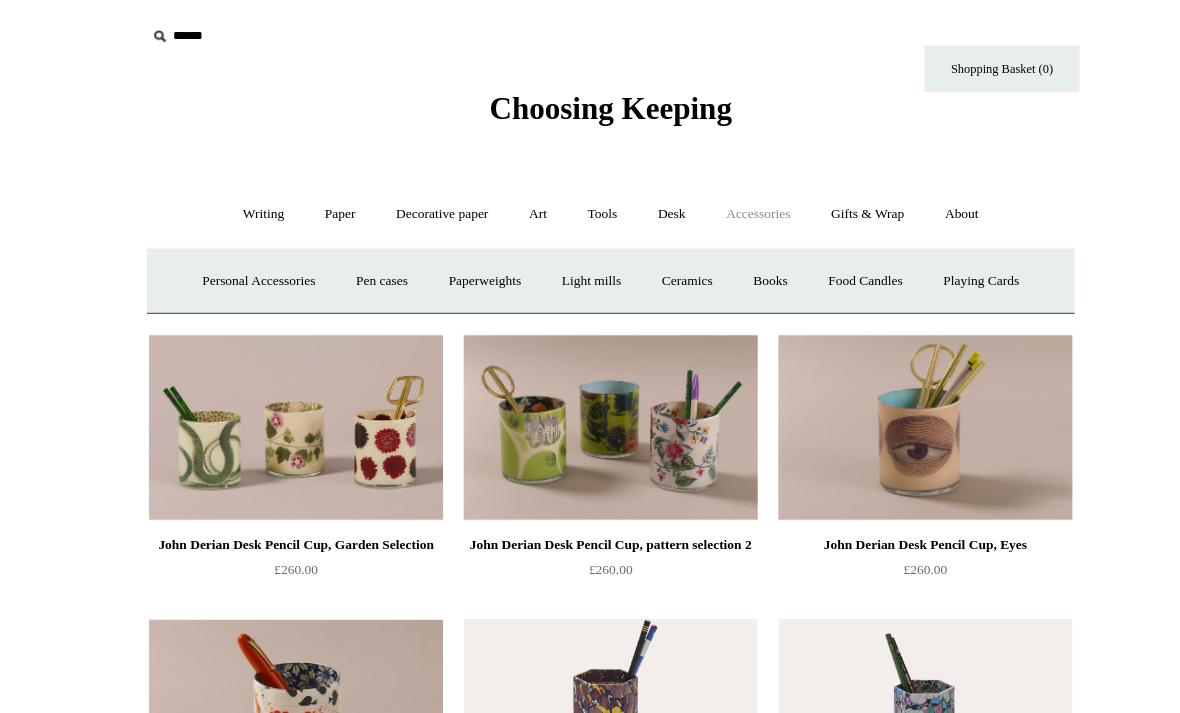 click on "Paperweights +" at bounding box center (468, 271) 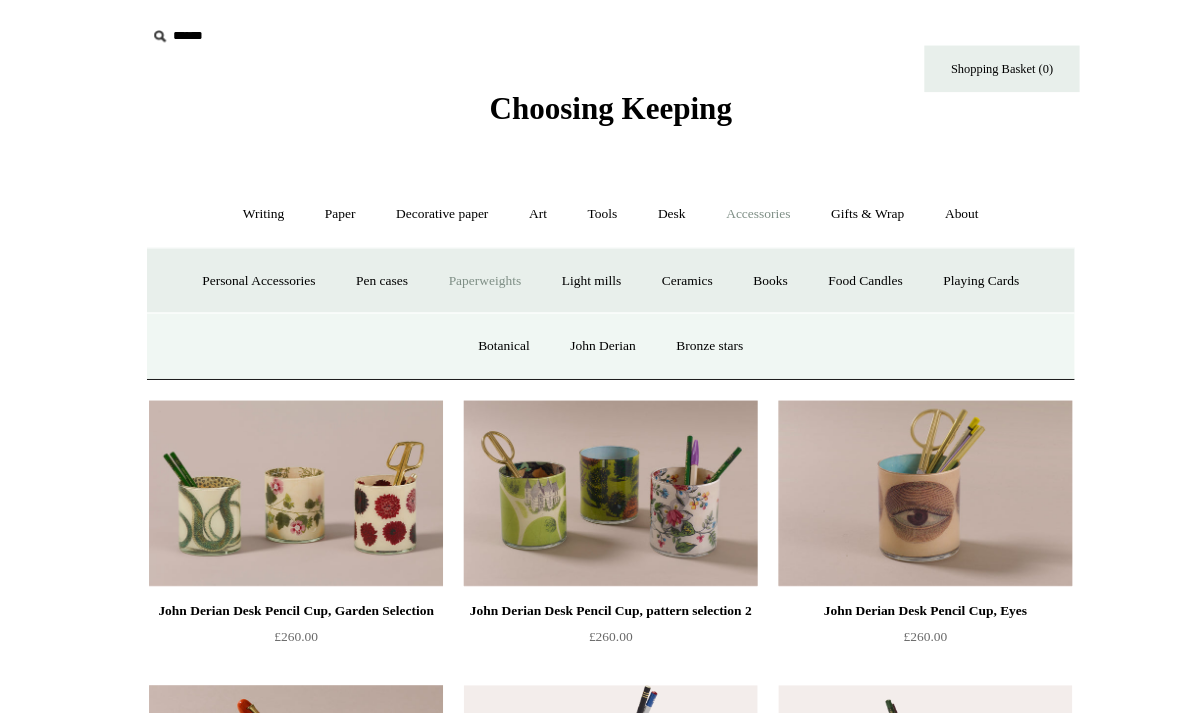 click on "Paperweights -" at bounding box center (468, 271) 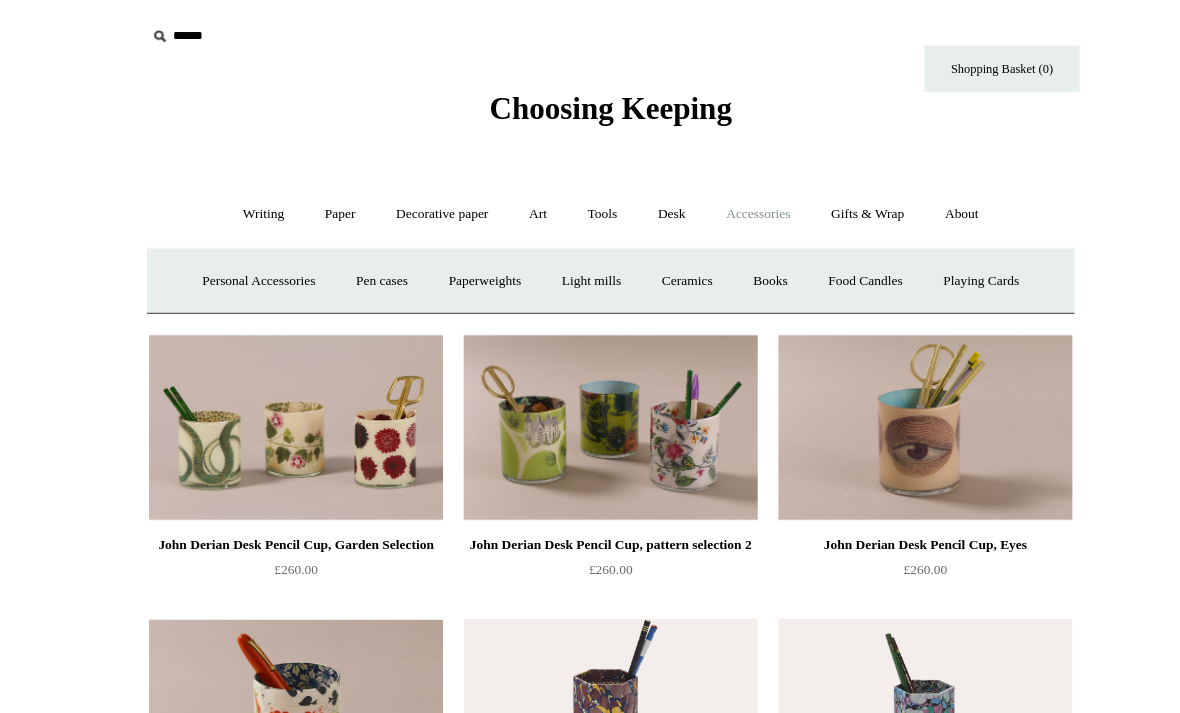 click on "Paperweights +" at bounding box center [468, 271] 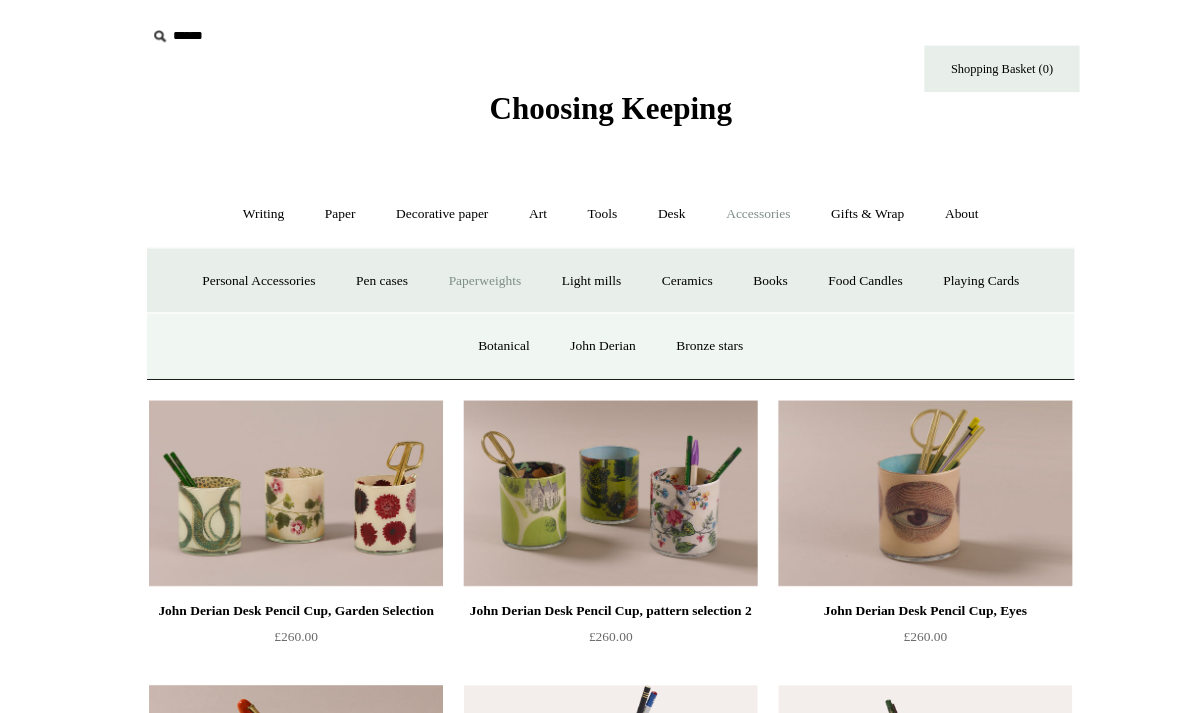 click on "Botanical" at bounding box center [487, 334] 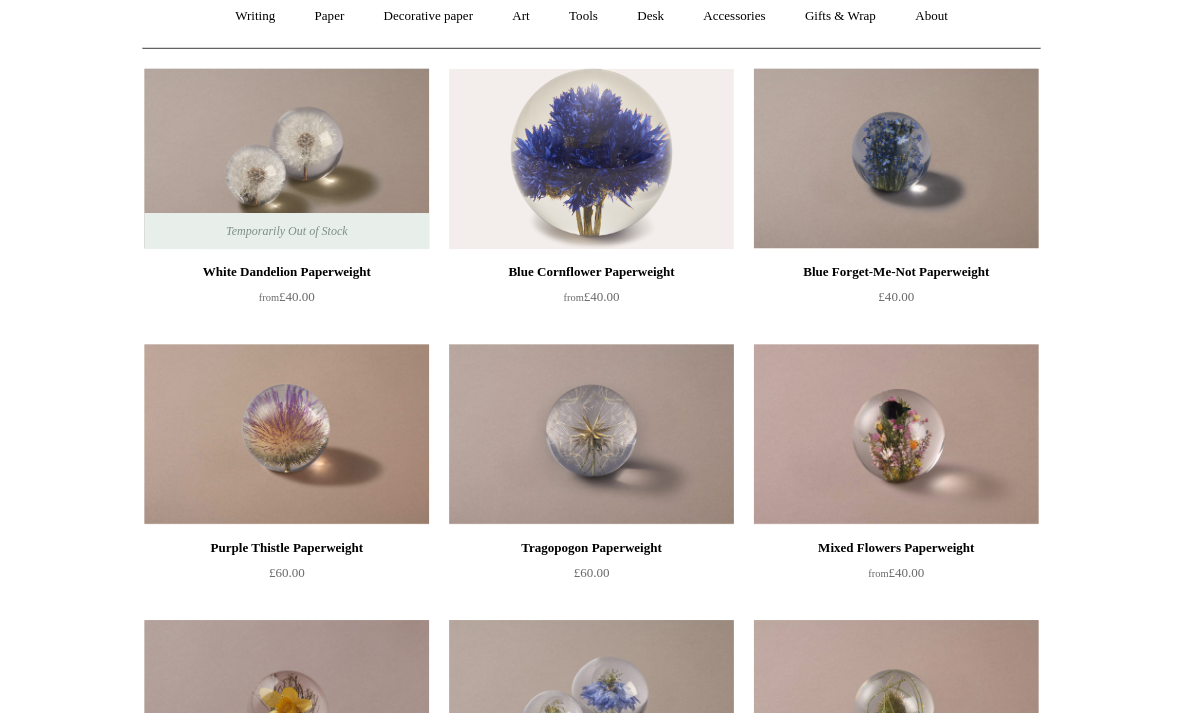 scroll, scrollTop: 0, scrollLeft: 0, axis: both 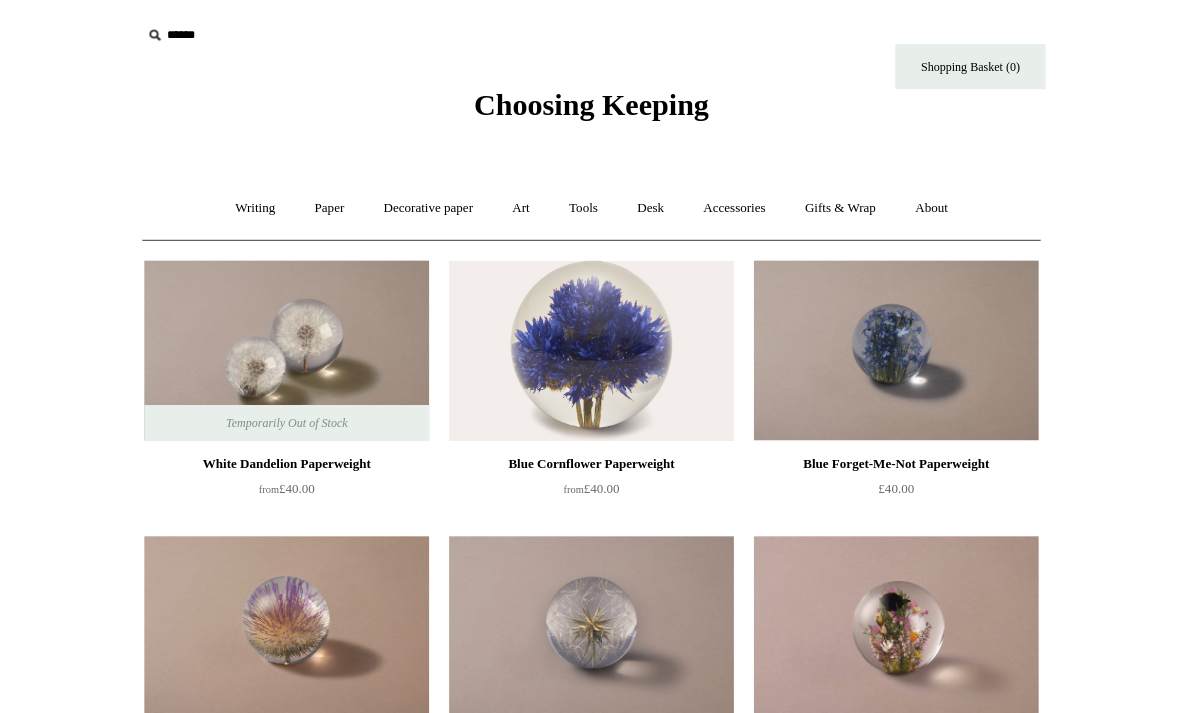 click on "Accessories +" at bounding box center (733, 207) 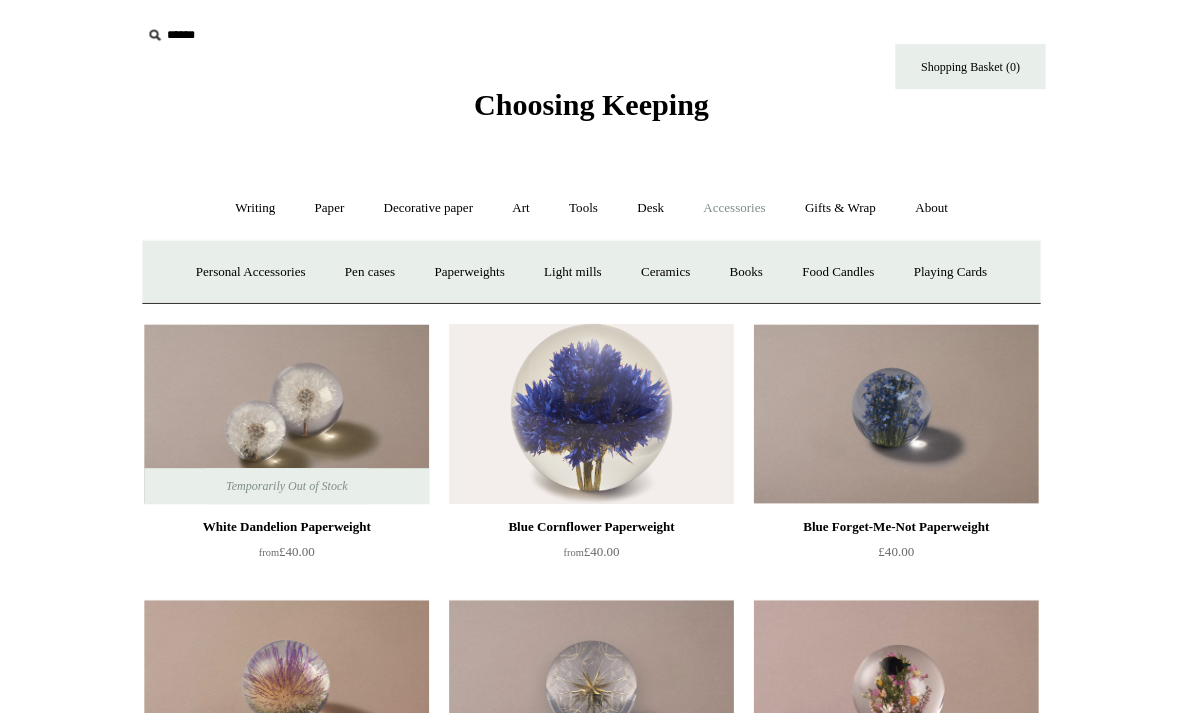click on "Playing Cards" at bounding box center (947, 271) 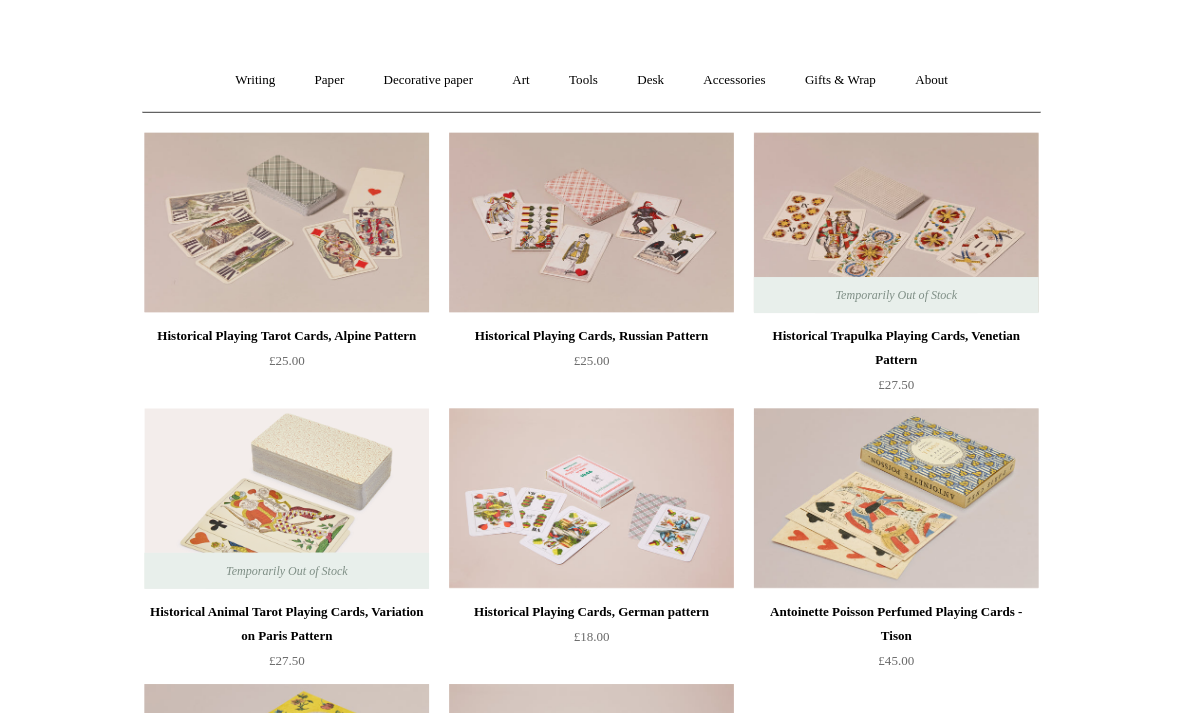 scroll, scrollTop: 143, scrollLeft: 0, axis: vertical 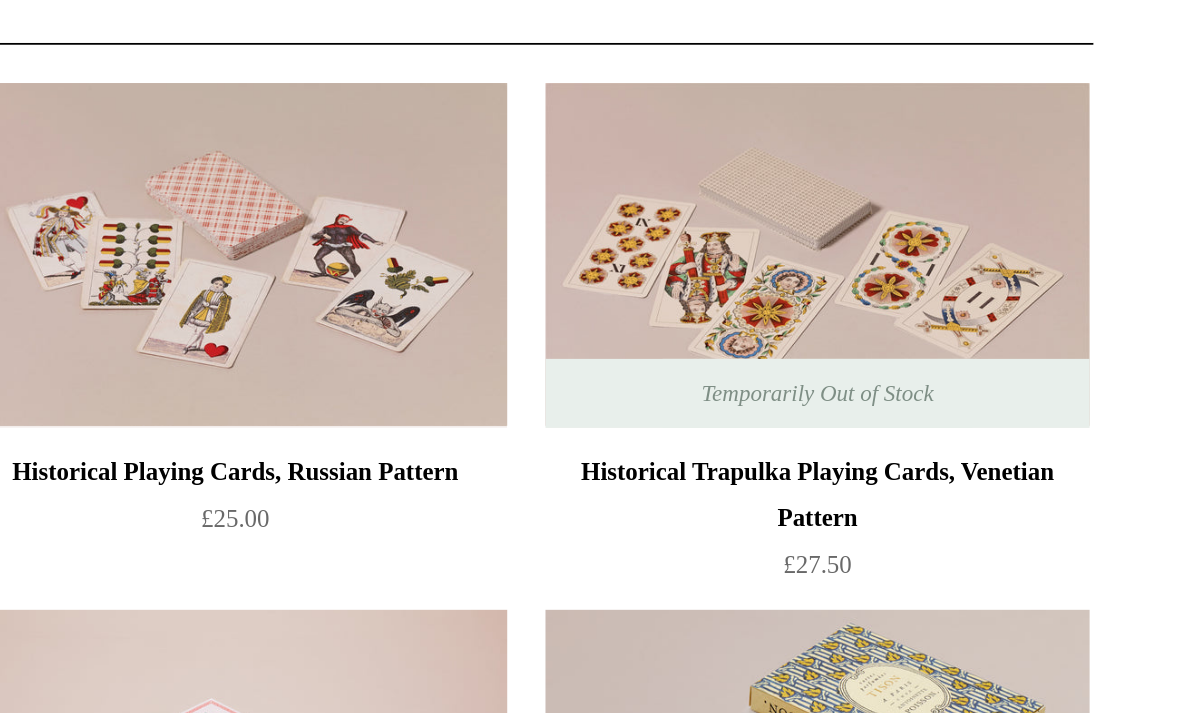 click on "Historical Trapulka Playing Cards, Venetian Pattern" at bounding box center (894, 332) 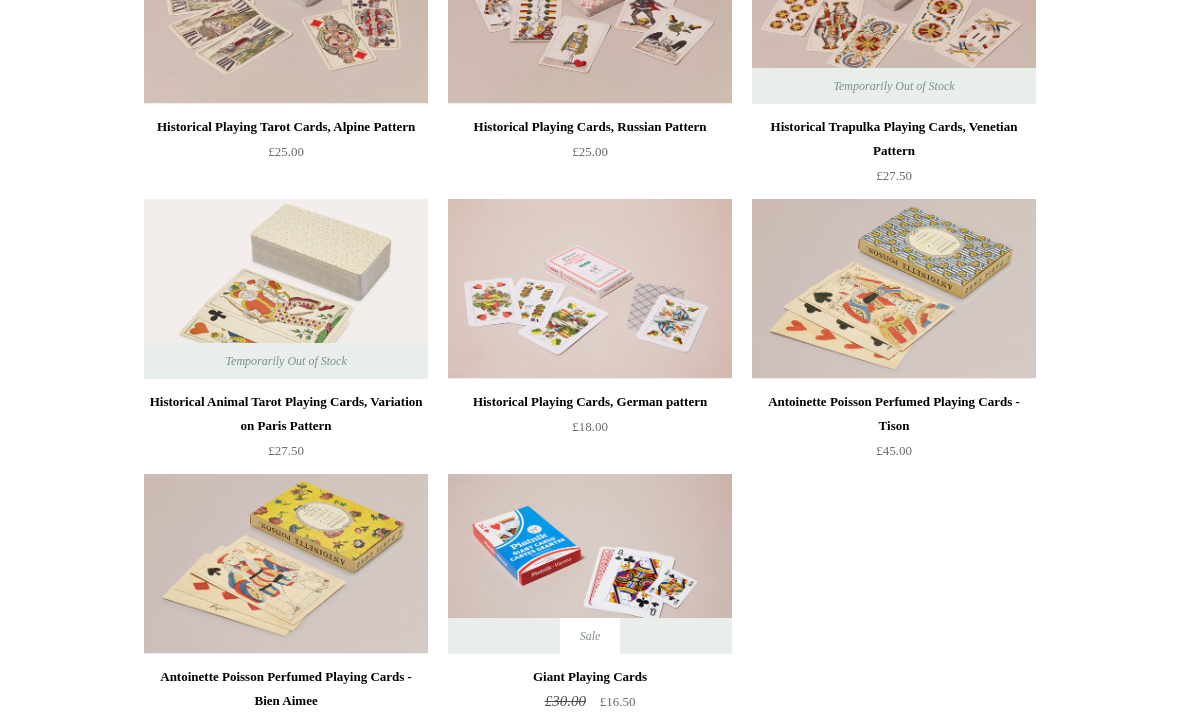 scroll, scrollTop: 333, scrollLeft: 0, axis: vertical 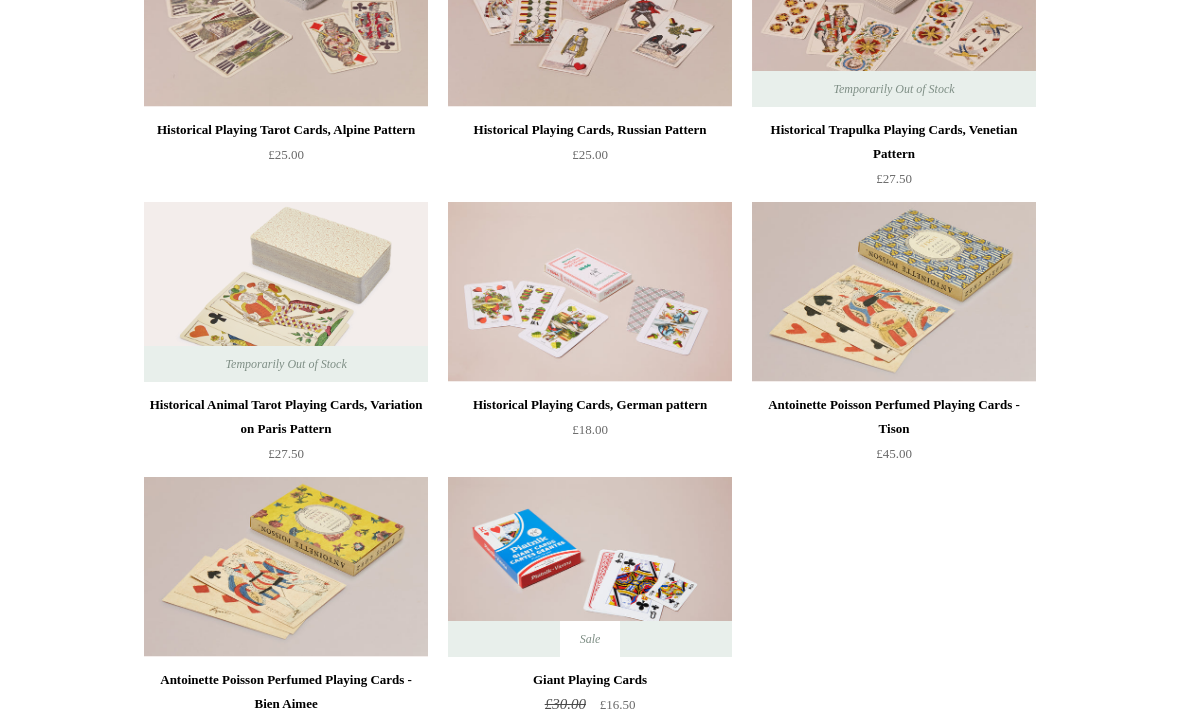 click on "Historical Playing Cards, German pattern" at bounding box center [590, 405] 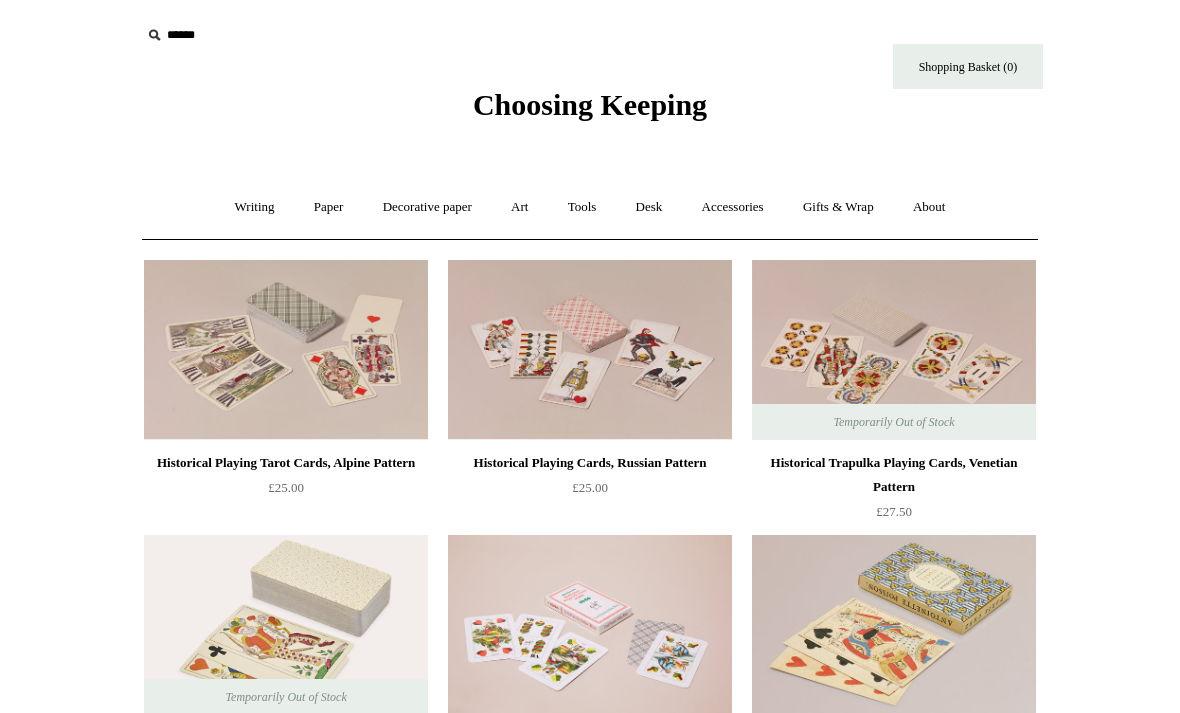 scroll, scrollTop: 397, scrollLeft: 0, axis: vertical 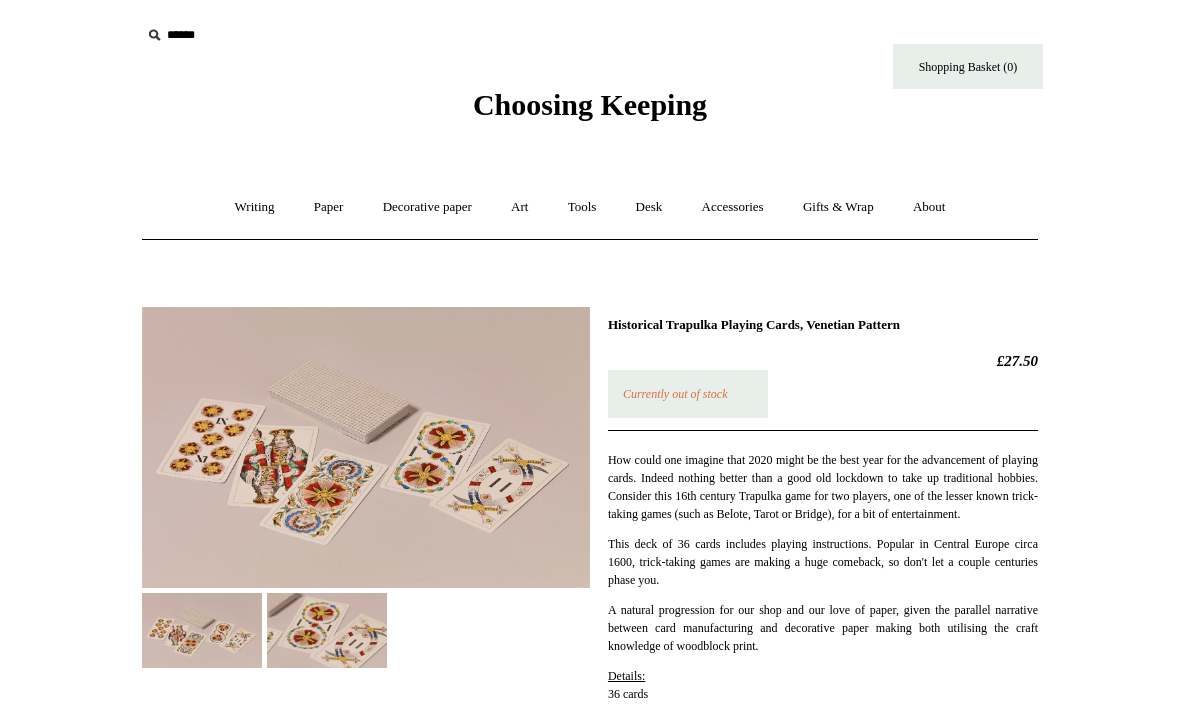 click at bounding box center (327, 630) 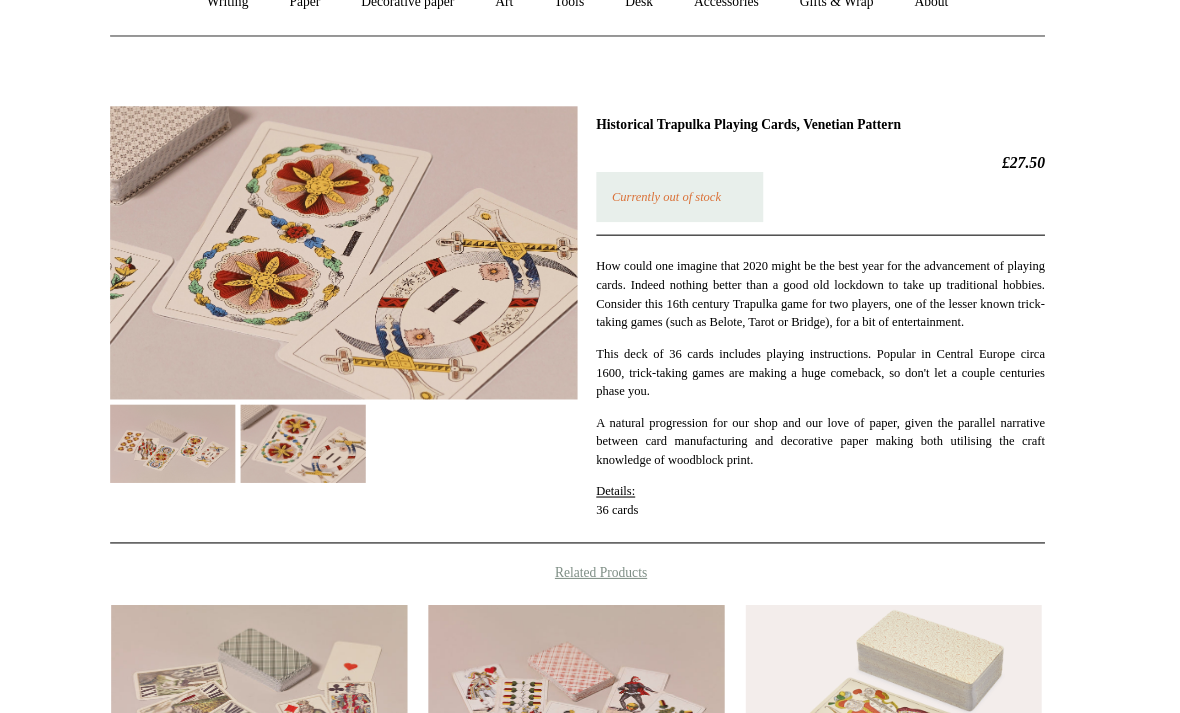 scroll, scrollTop: 201, scrollLeft: 0, axis: vertical 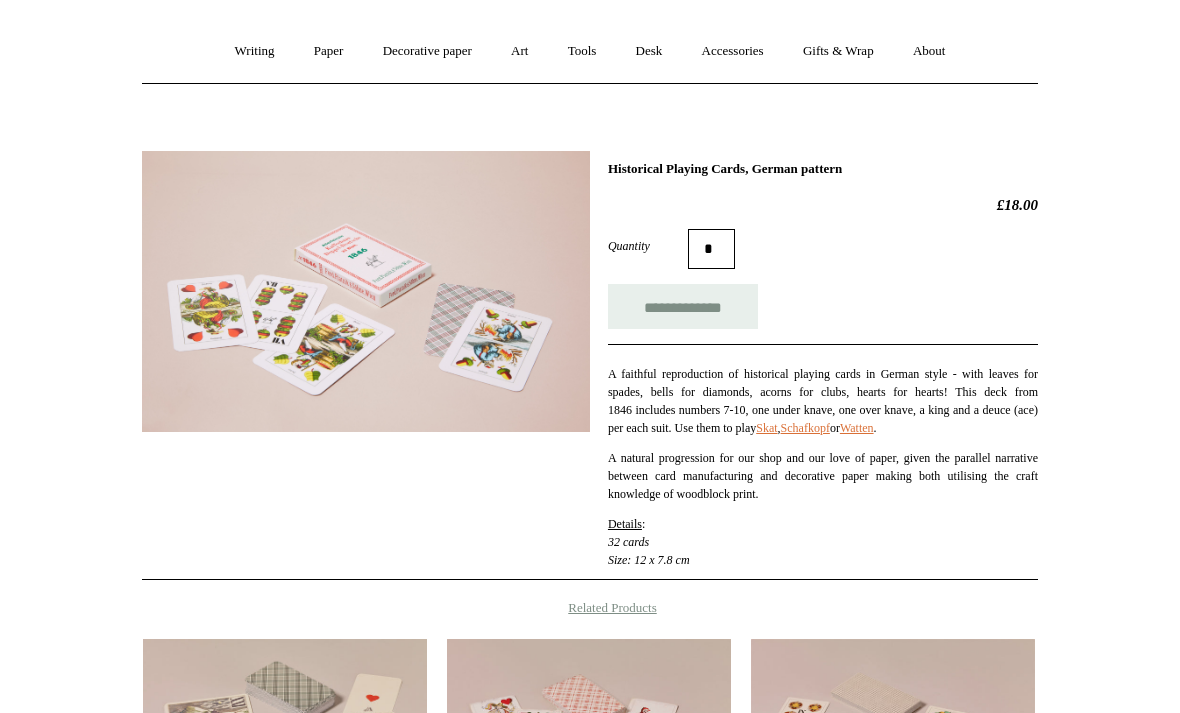 click at bounding box center (366, 291) 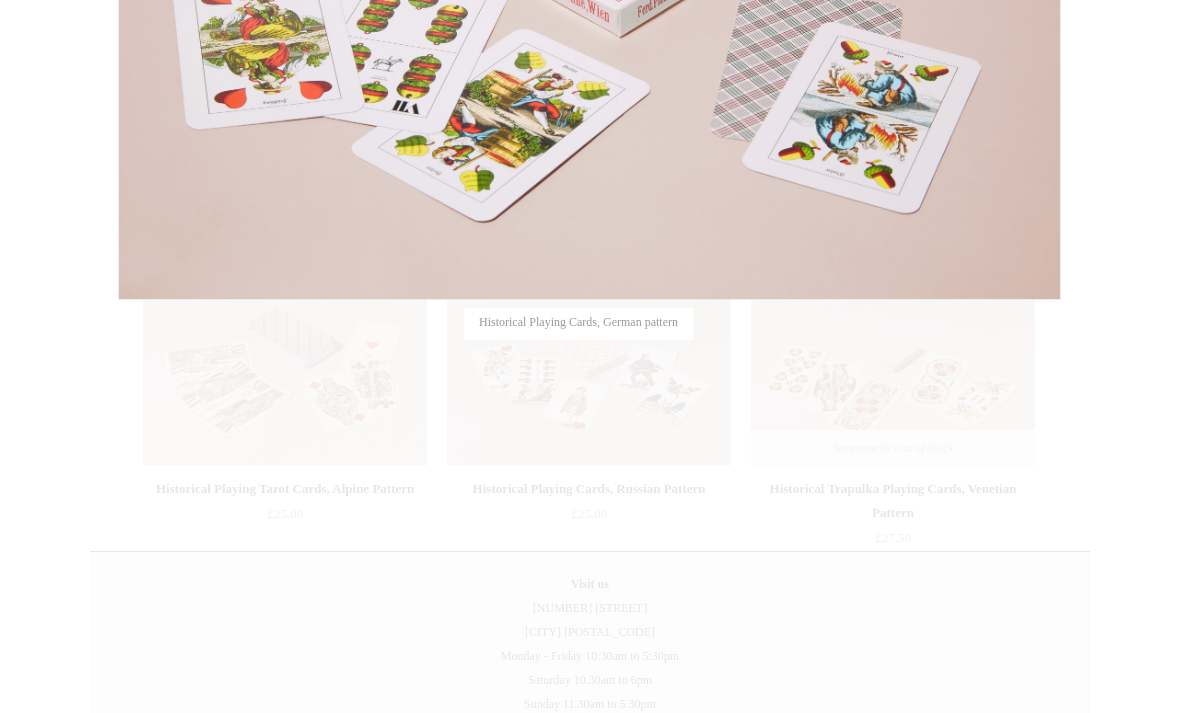 scroll, scrollTop: 546, scrollLeft: 0, axis: vertical 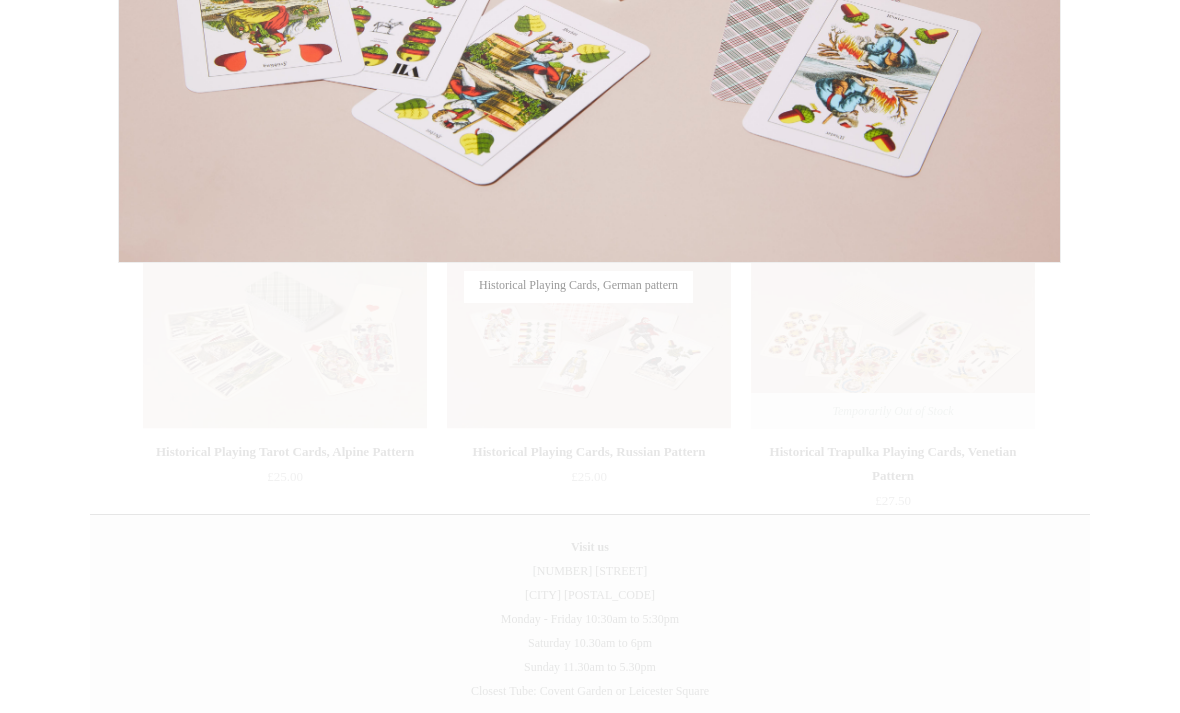 click at bounding box center (590, 140) 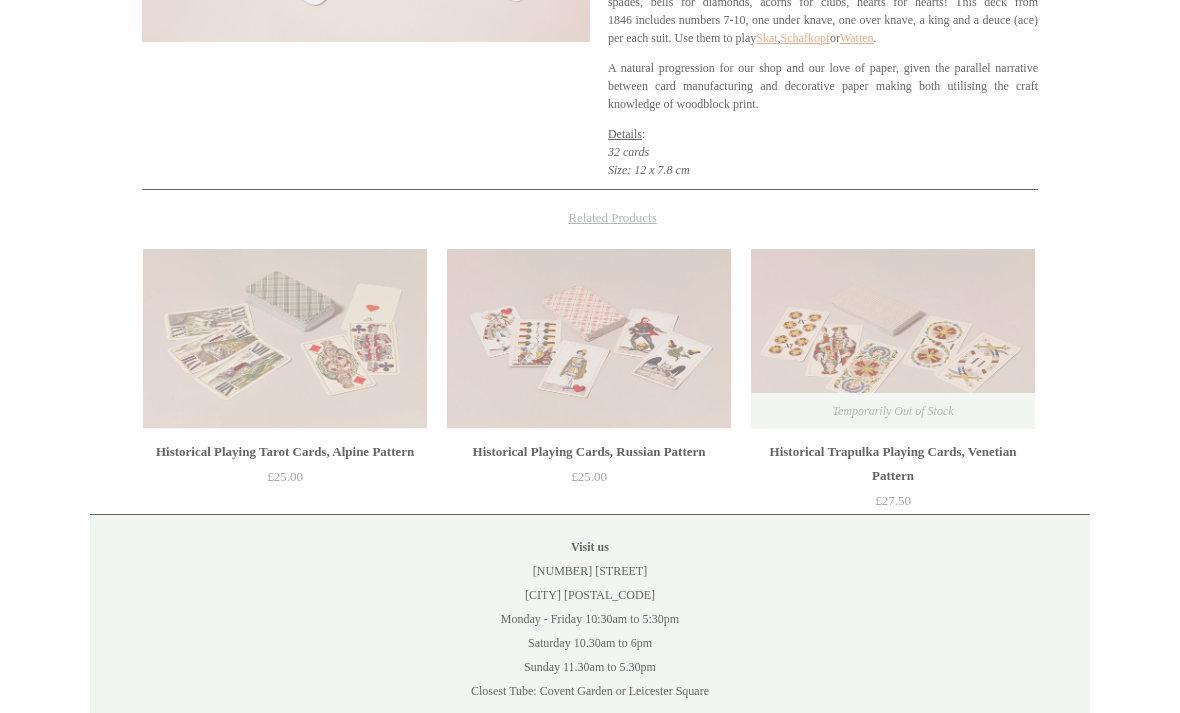 click at bounding box center (590, 140) 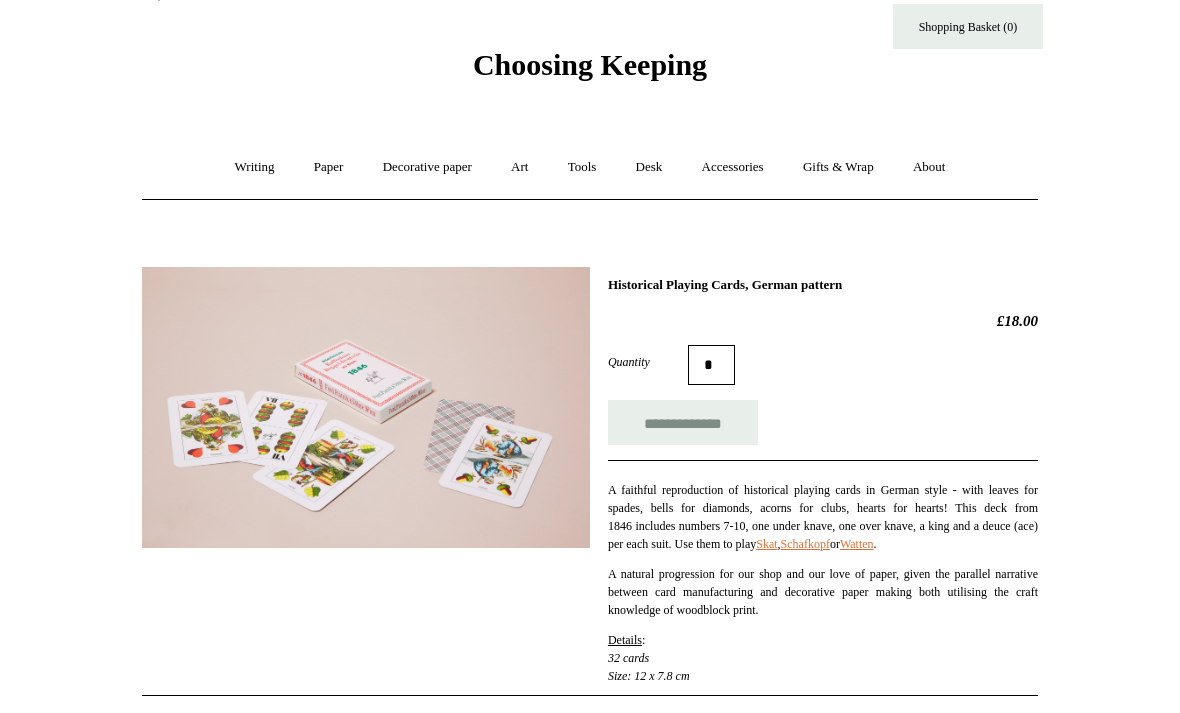 scroll, scrollTop: 0, scrollLeft: 0, axis: both 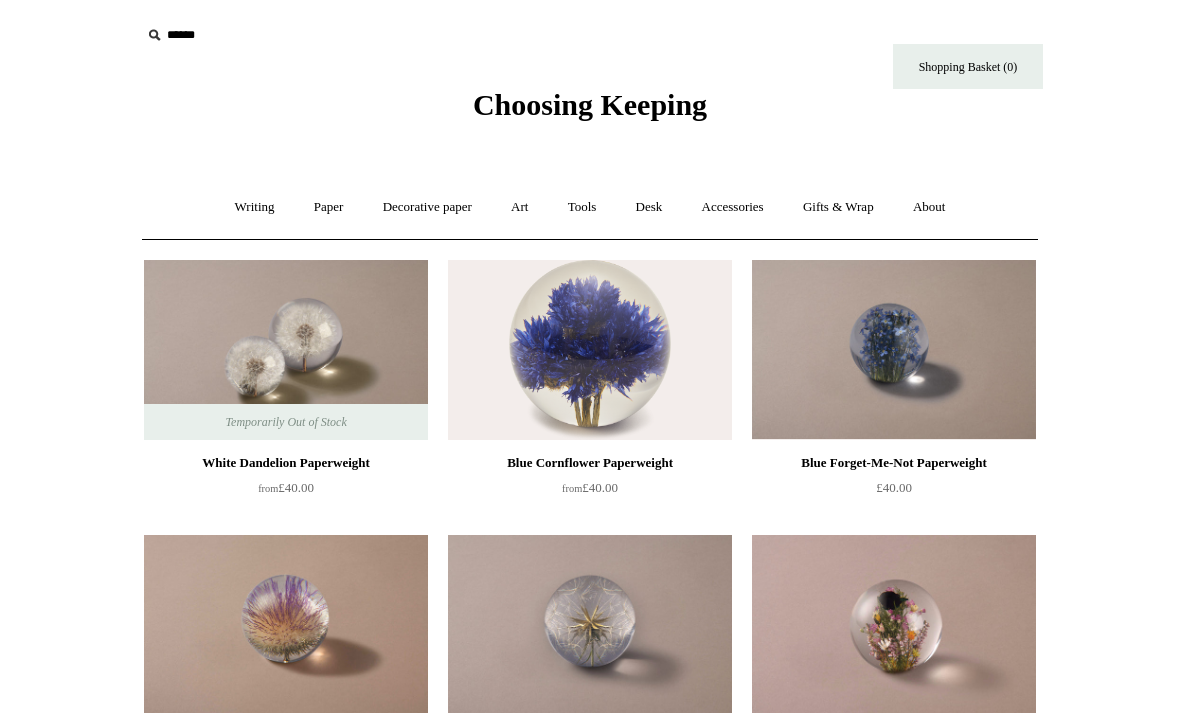 click on "Accessories +" at bounding box center [733, 207] 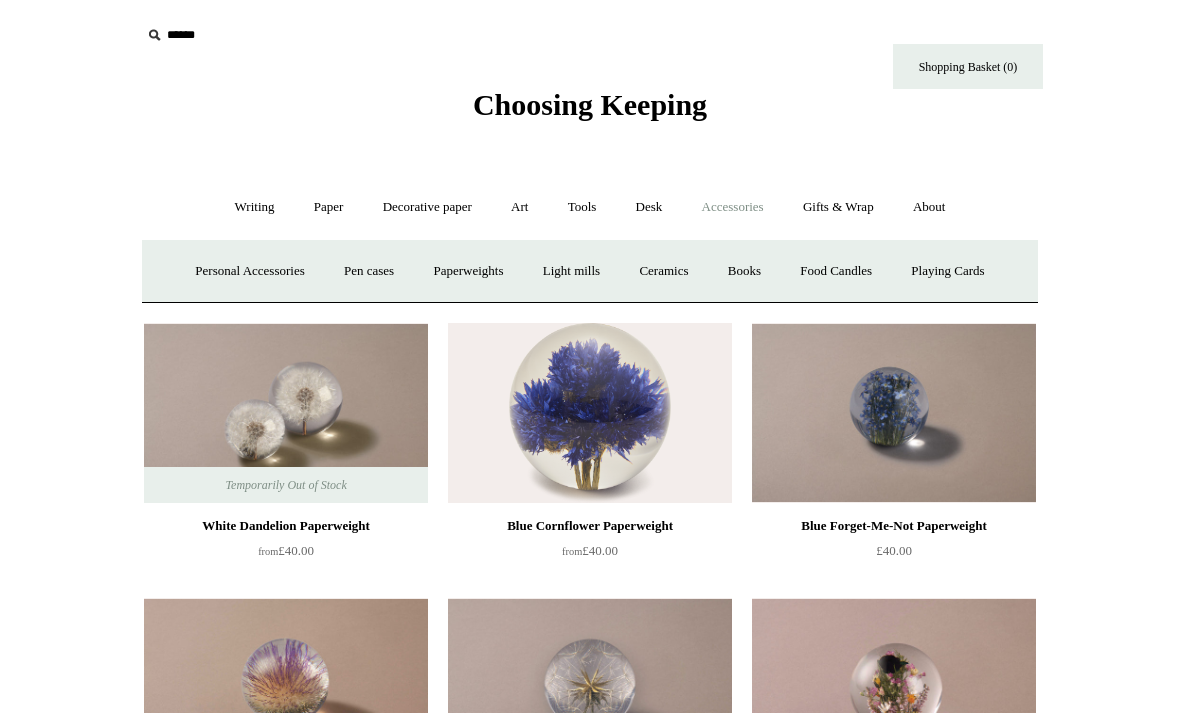 click on "Pen cases" at bounding box center (369, 271) 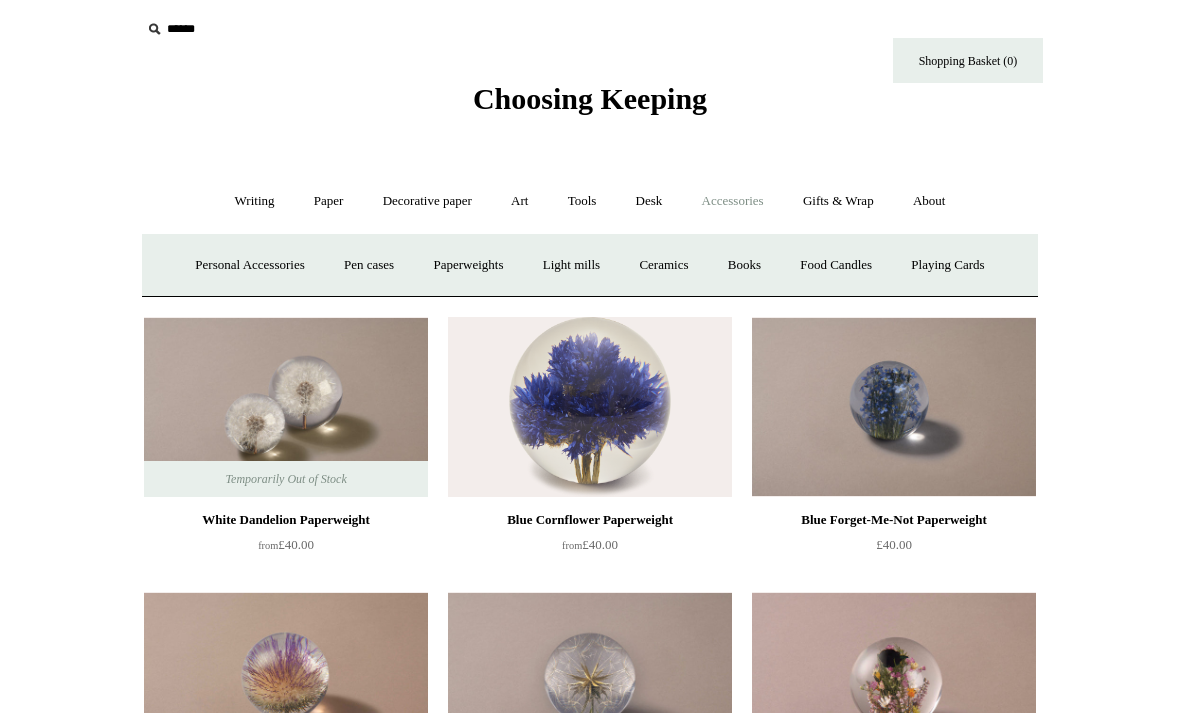 scroll, scrollTop: 0, scrollLeft: 0, axis: both 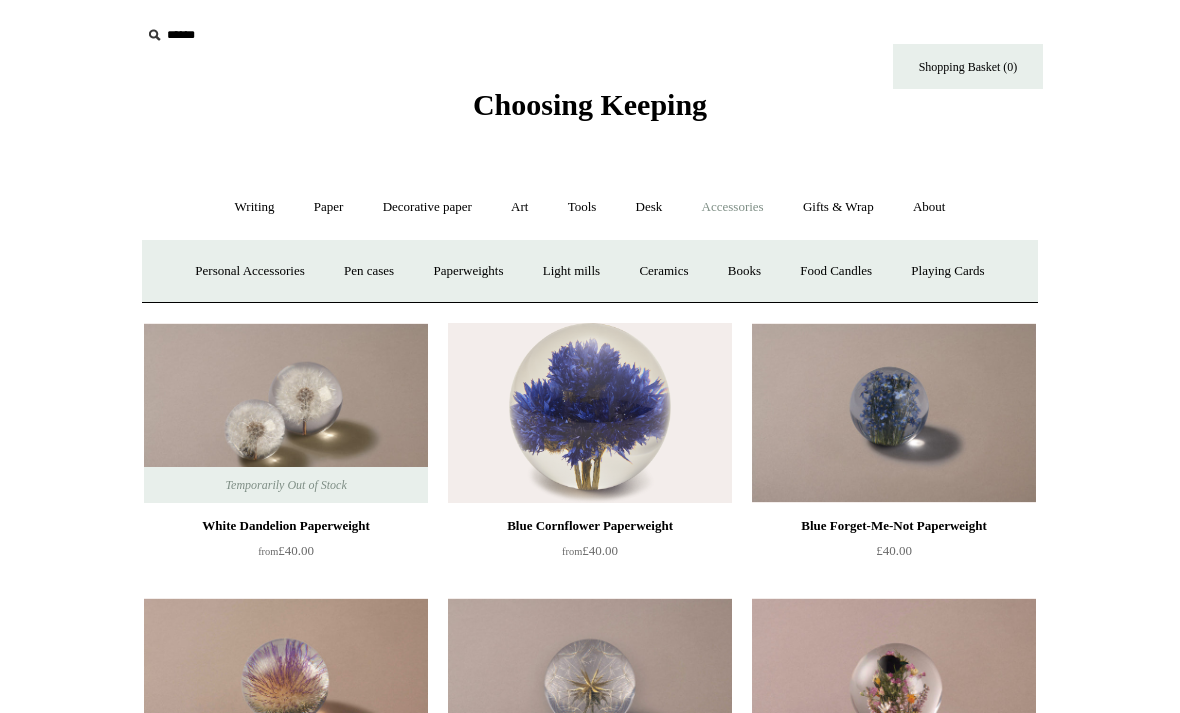 click on "Decorative paper +" at bounding box center [427, 207] 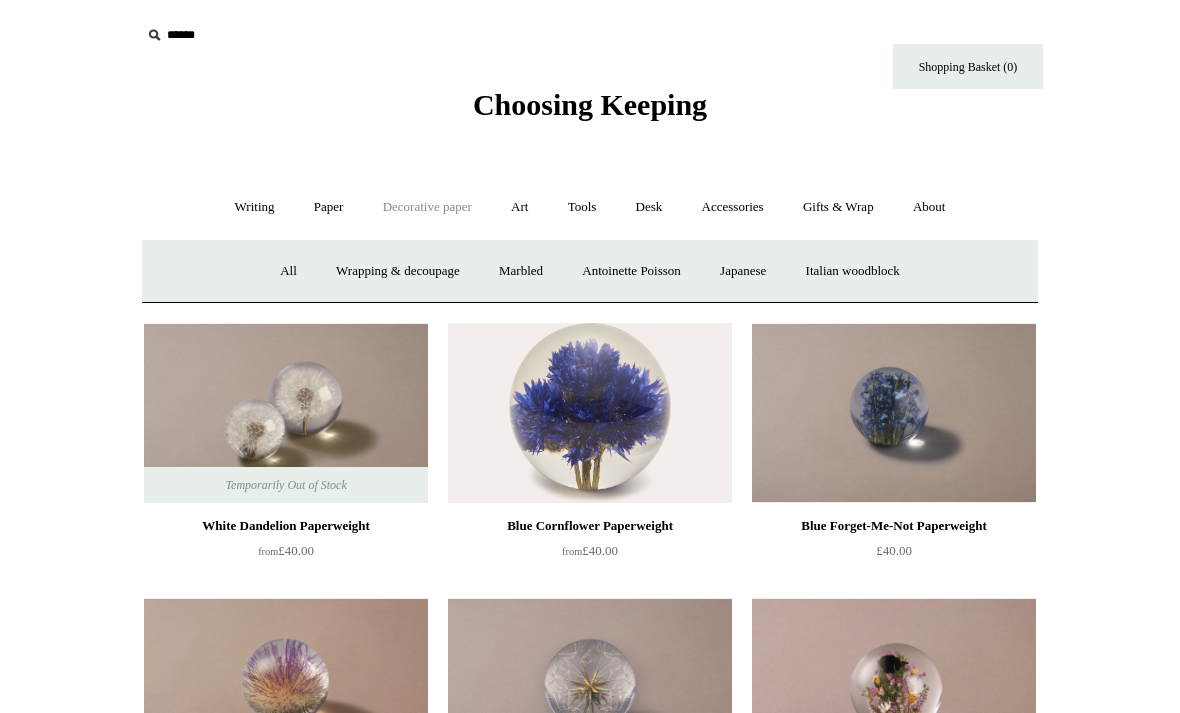 click on "Japanese" at bounding box center [743, 271] 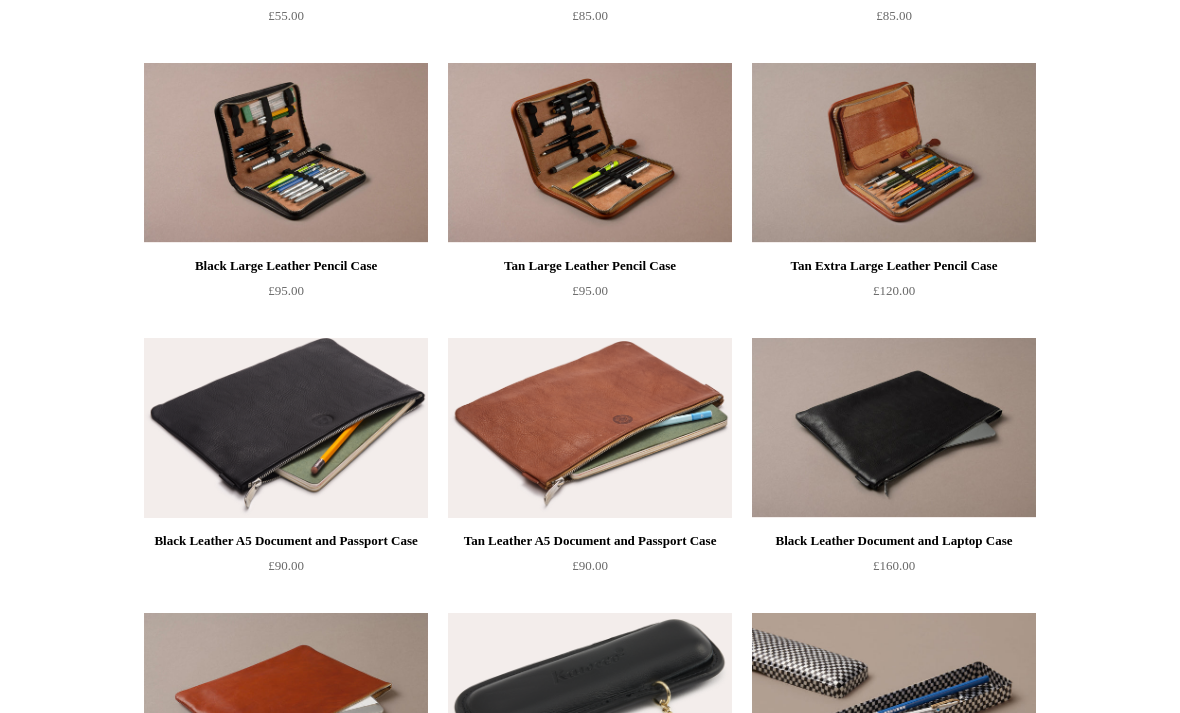 scroll, scrollTop: 1568, scrollLeft: 0, axis: vertical 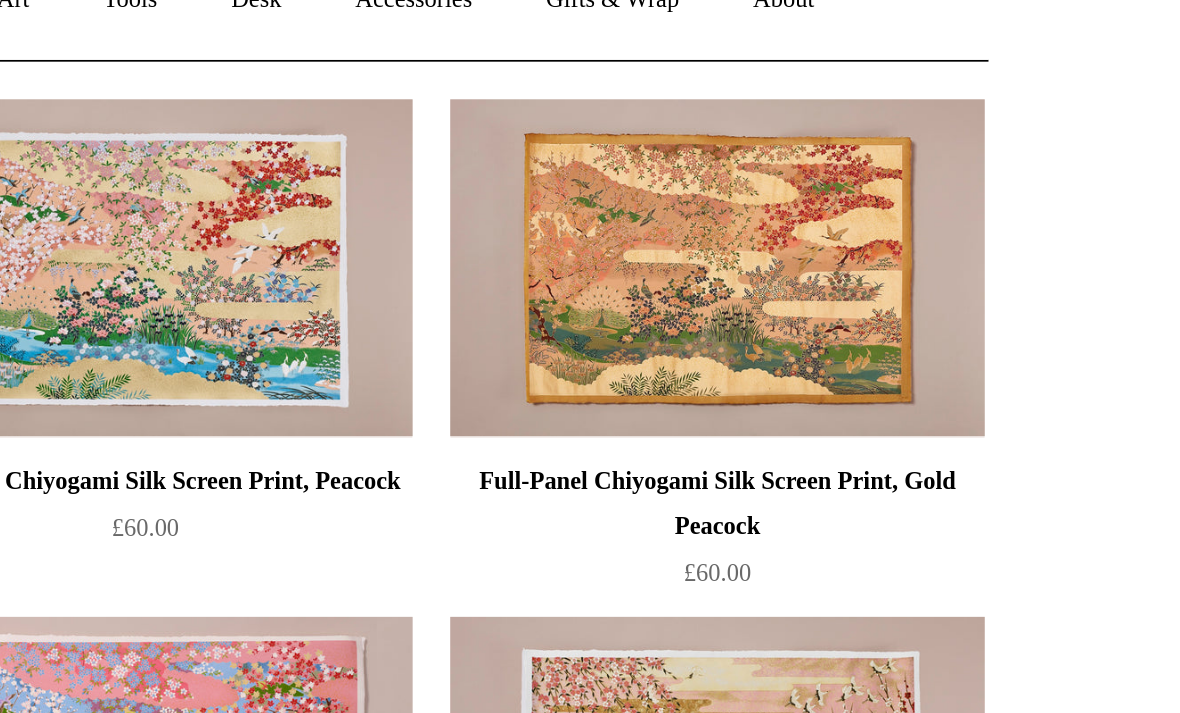 click at bounding box center [894, 350] 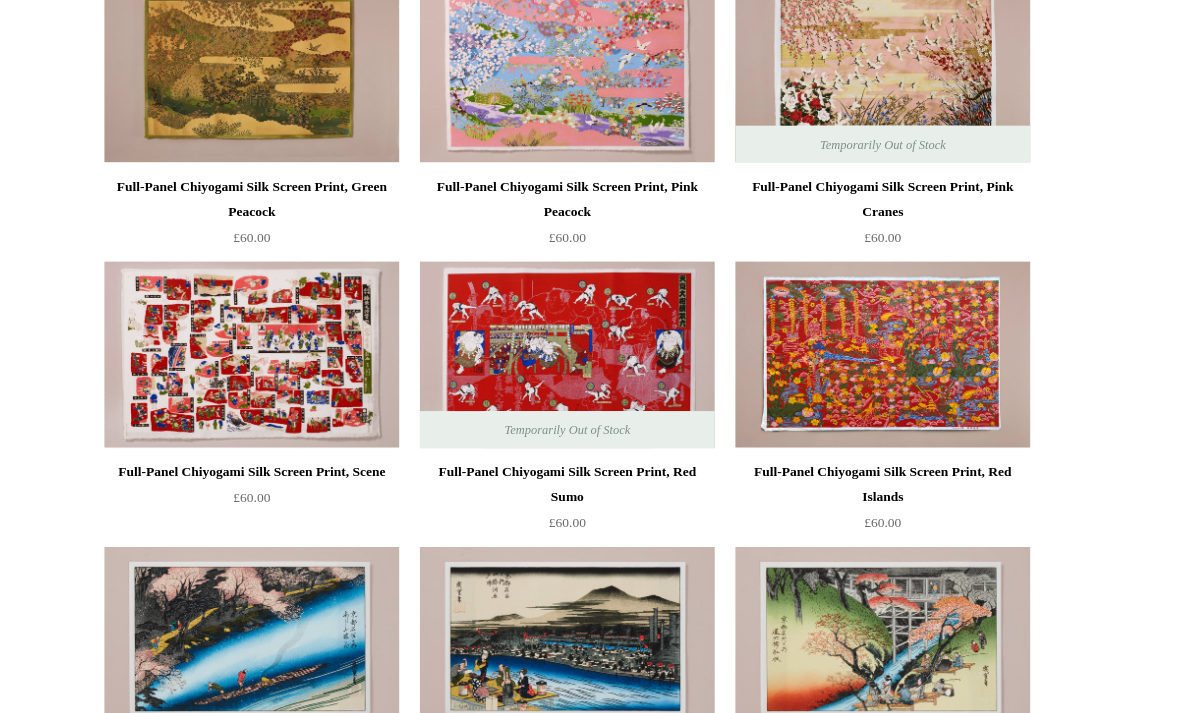 scroll, scrollTop: 395, scrollLeft: 0, axis: vertical 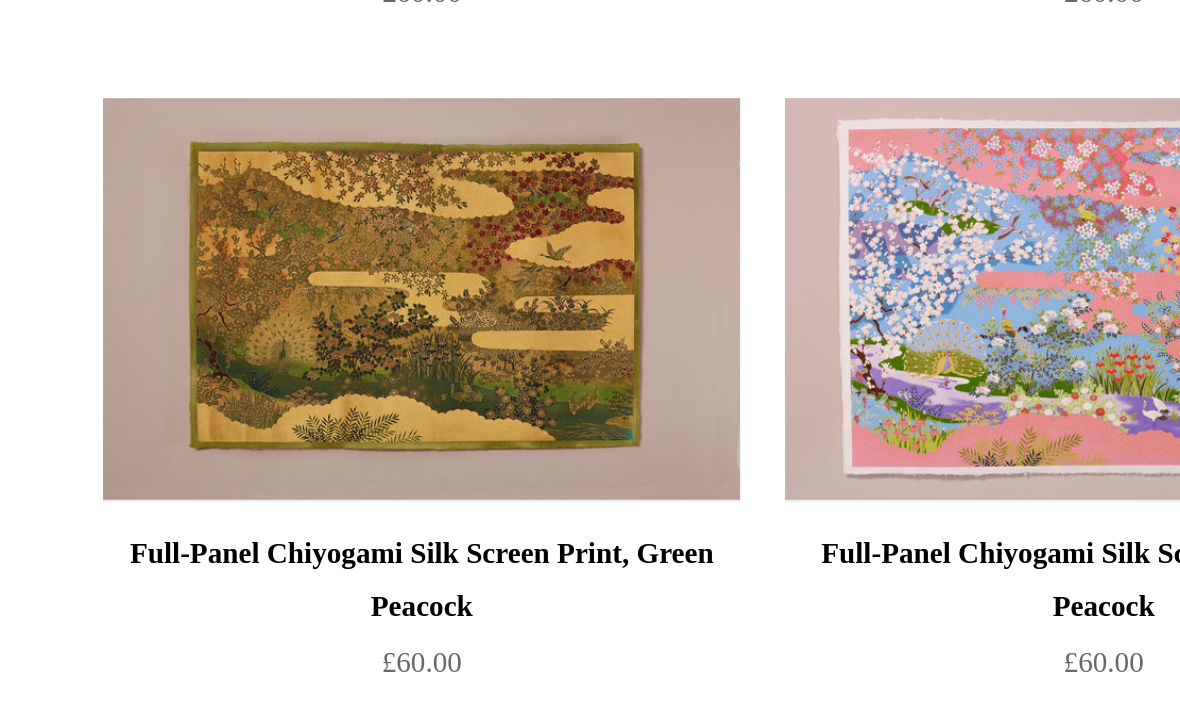 click at bounding box center [286, 230] 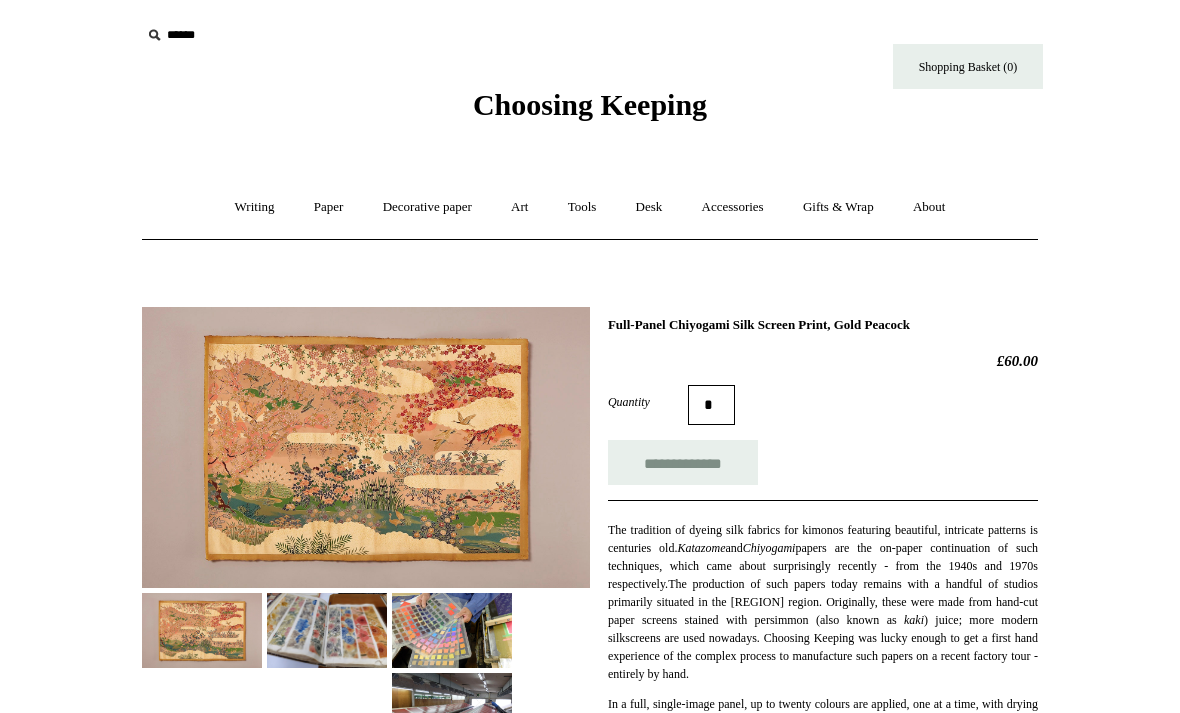 scroll, scrollTop: 44, scrollLeft: 0, axis: vertical 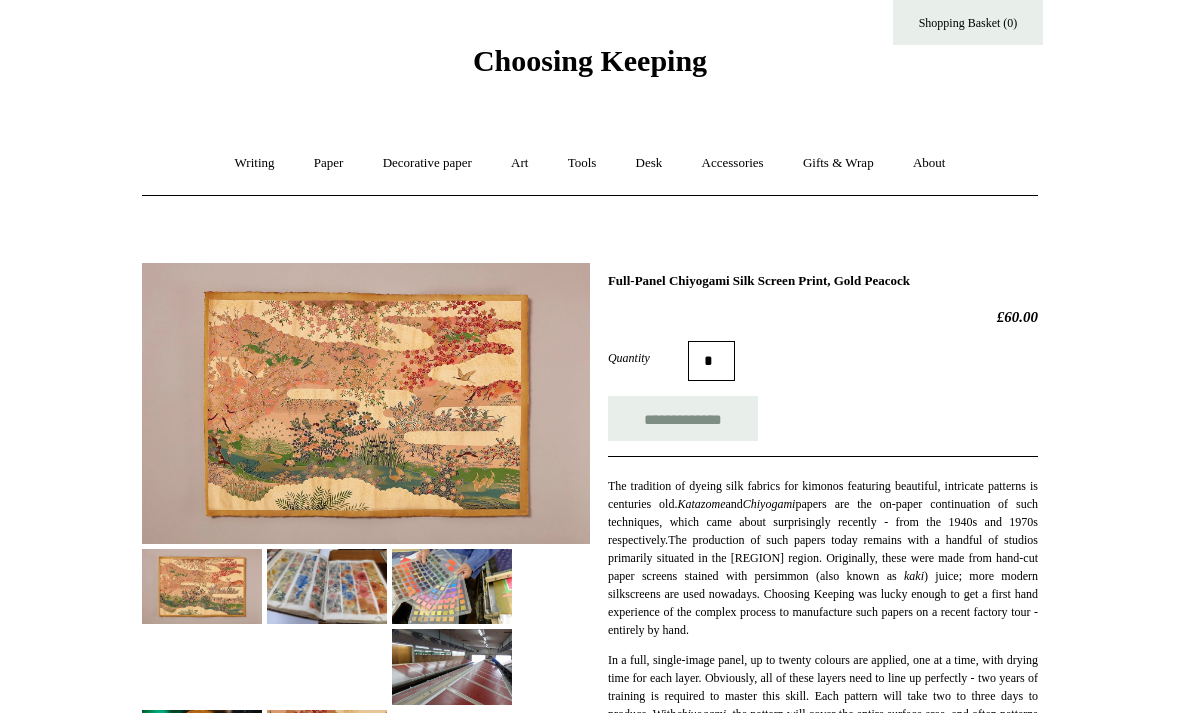 click at bounding box center (327, 586) 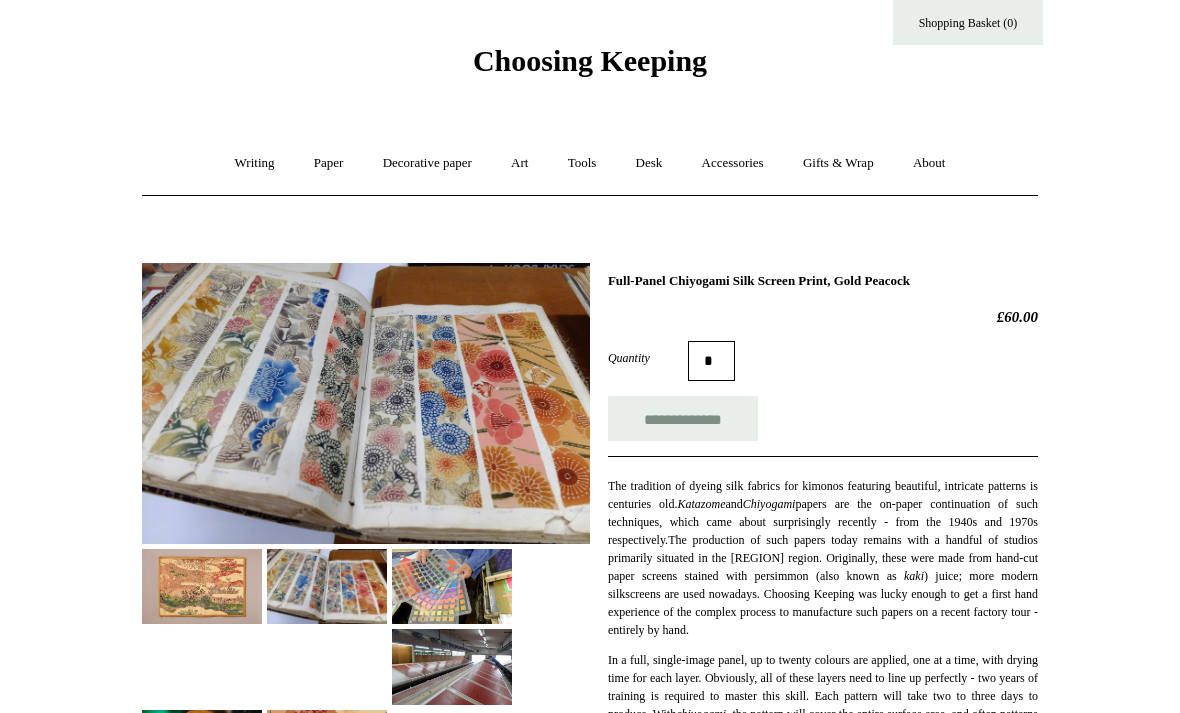 click at bounding box center (452, 586) 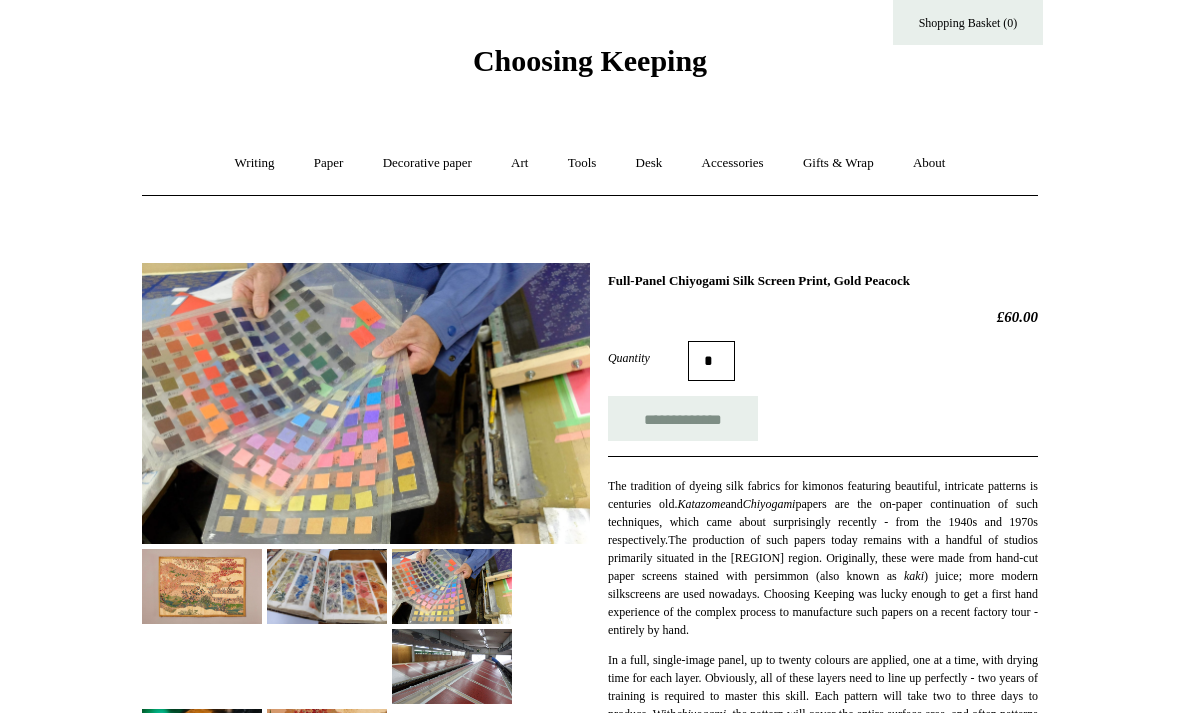 click at bounding box center [452, 666] 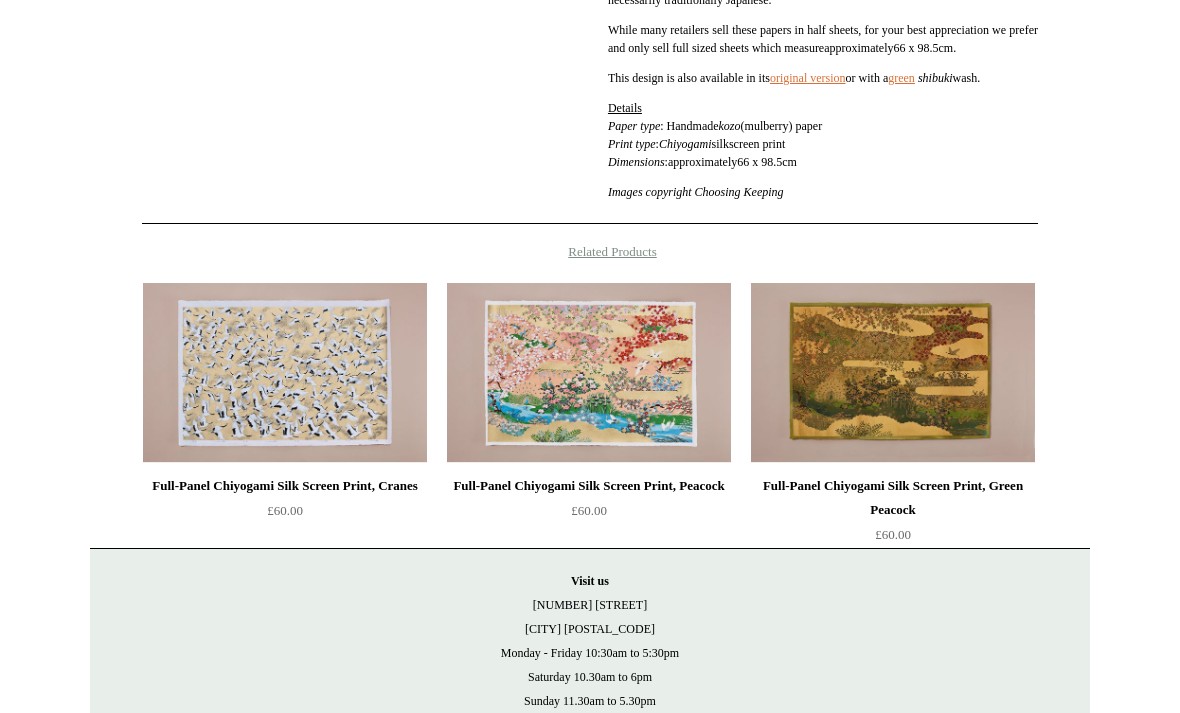 scroll, scrollTop: 924, scrollLeft: 0, axis: vertical 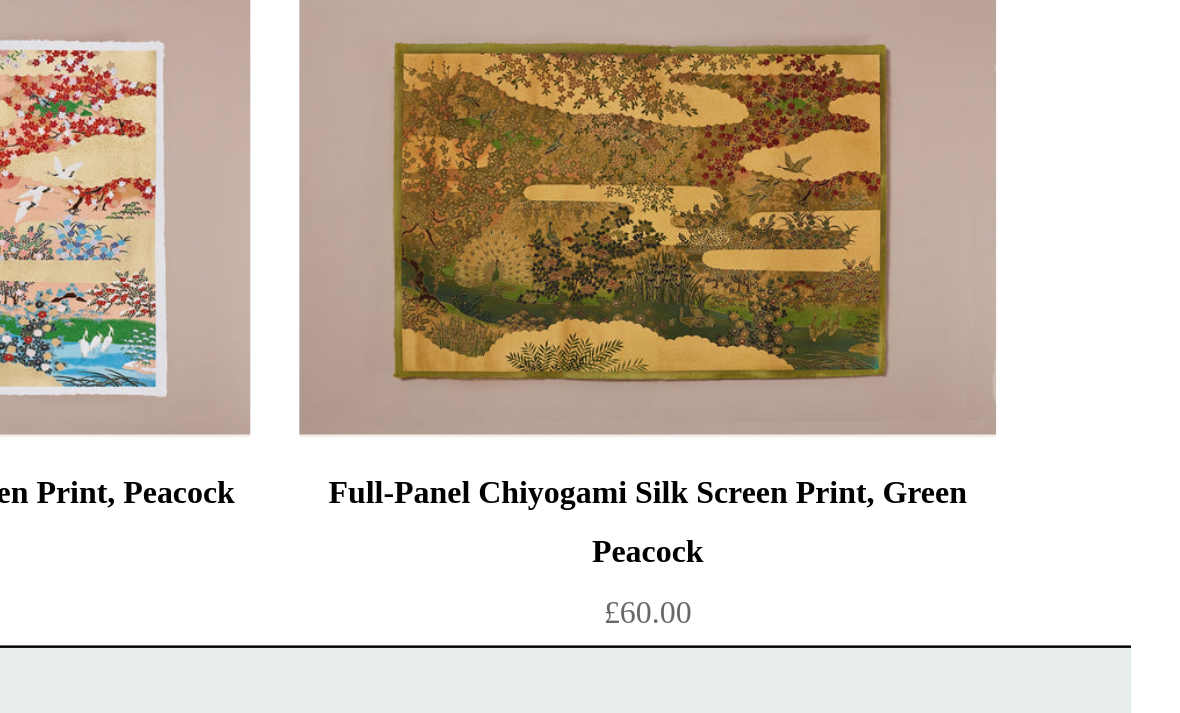 click at bounding box center [893, 345] 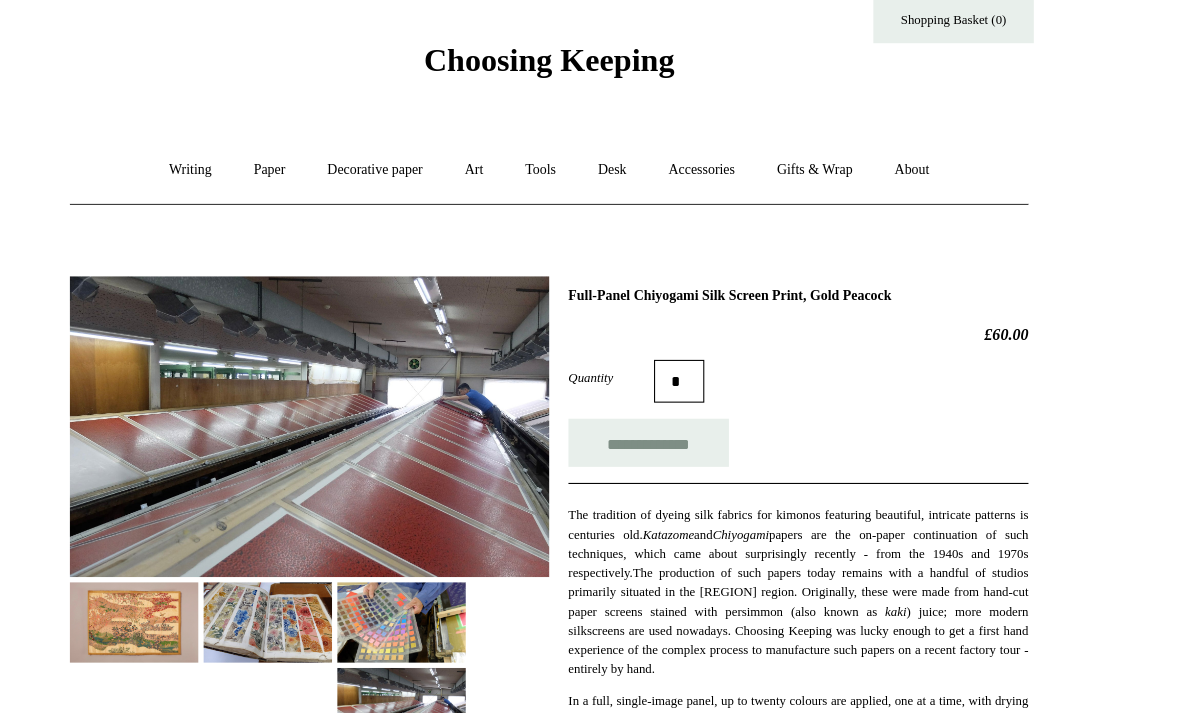 scroll, scrollTop: 0, scrollLeft: 0, axis: both 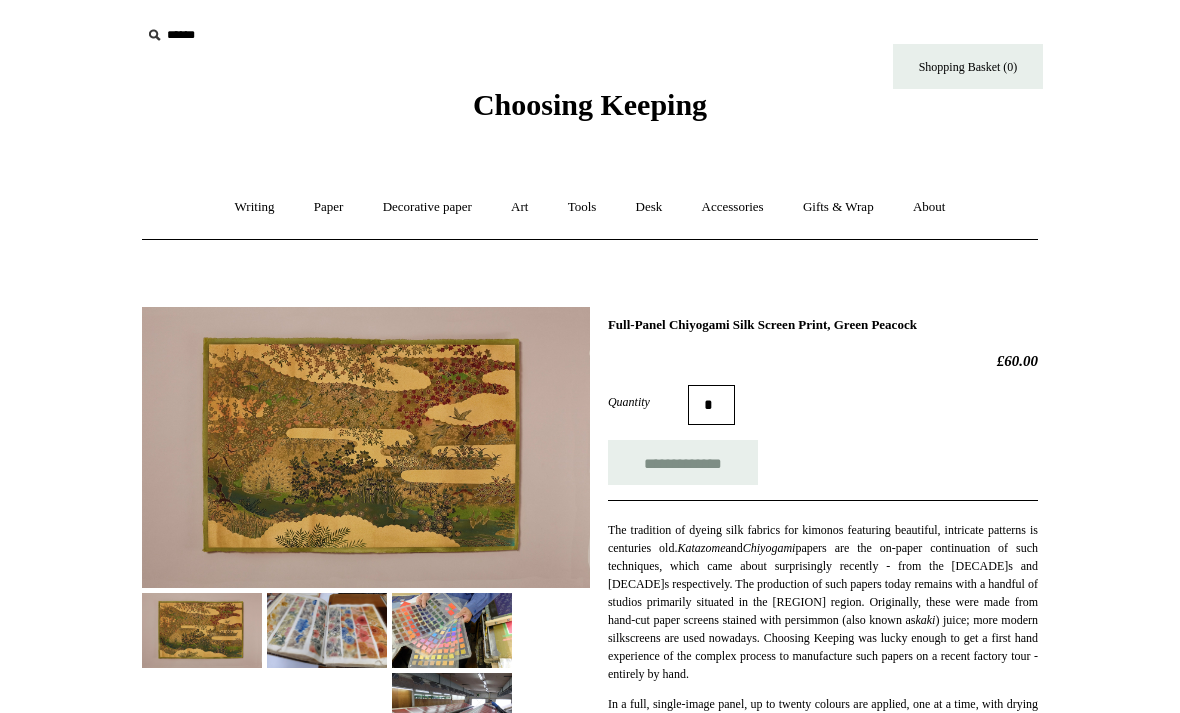 click at bounding box center [366, 447] 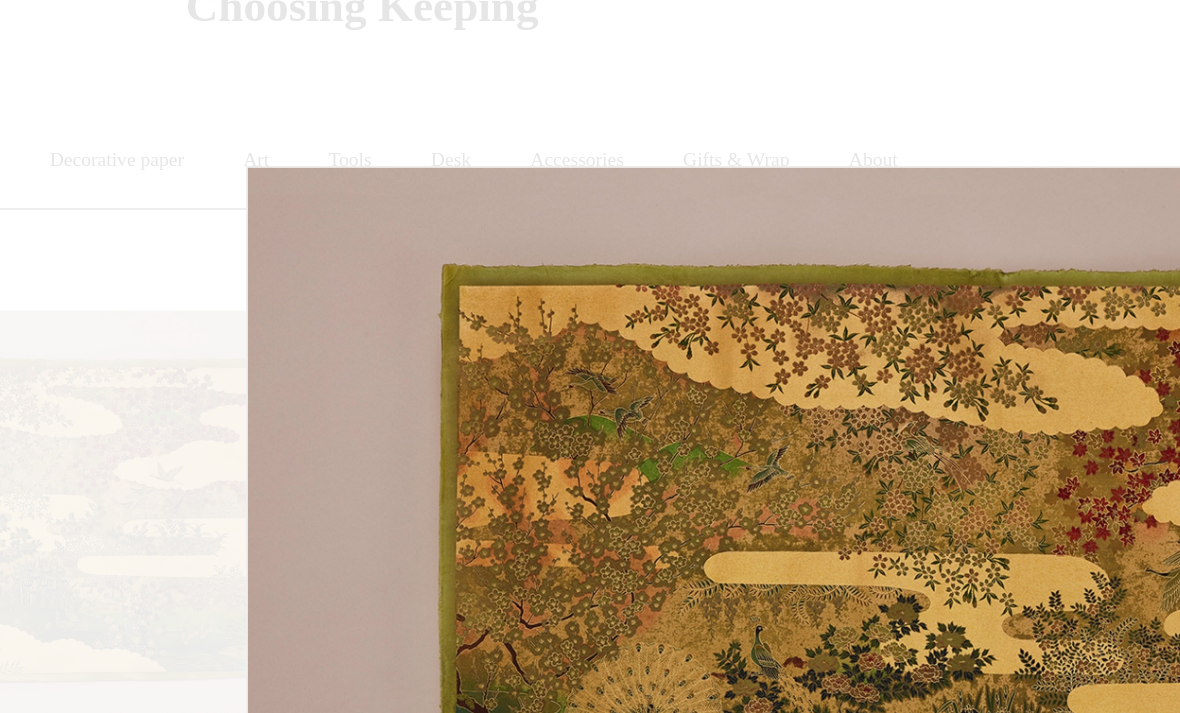 click at bounding box center (590, 902) 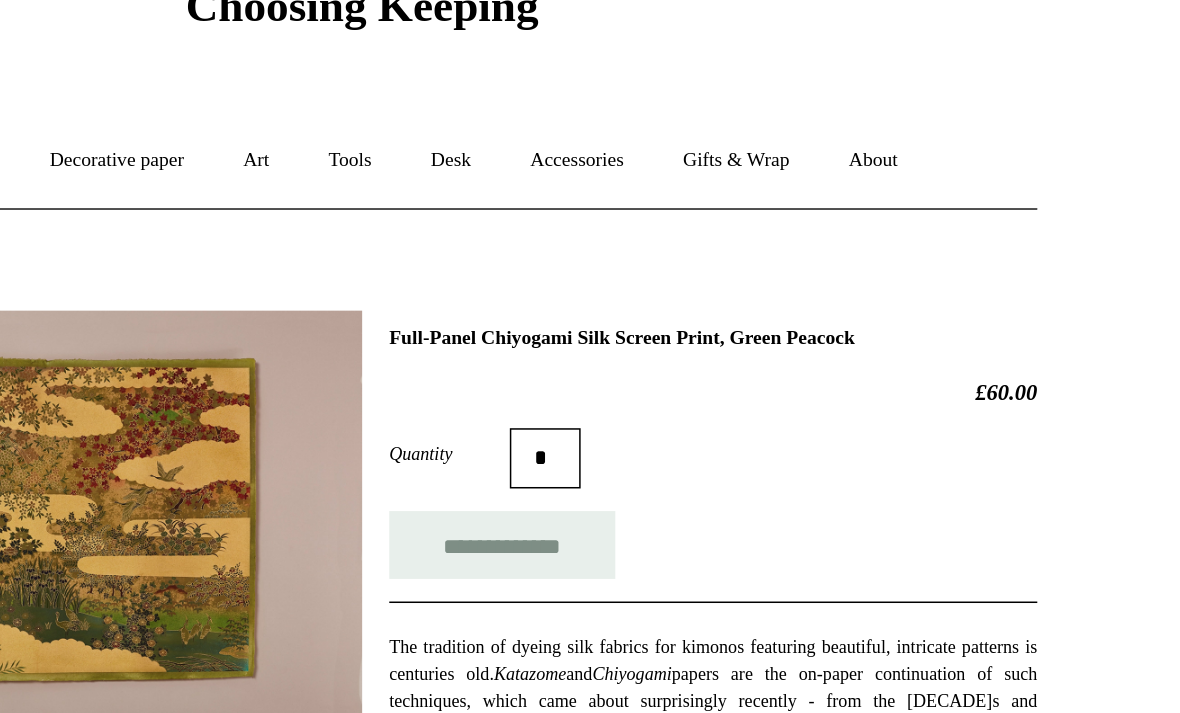 click on "Menu
Choosing Keeping
*
Shipping Information
Shopping Basket (0)
*
⤺
+" at bounding box center (590, 893) 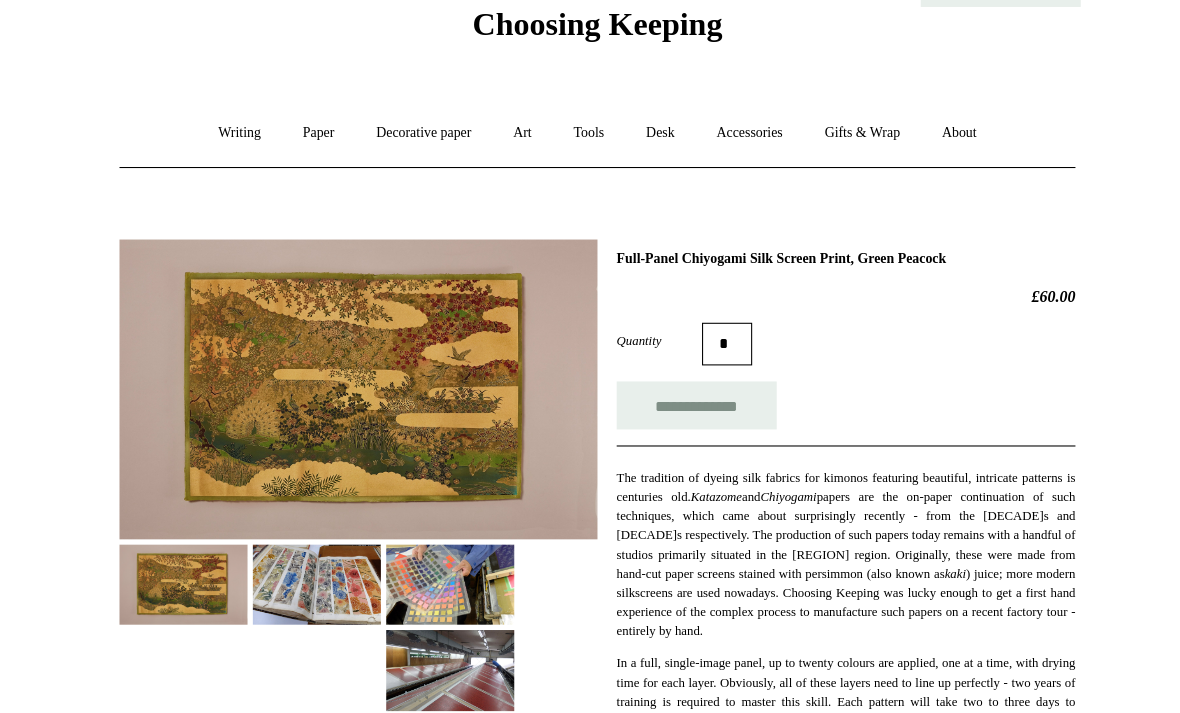 scroll, scrollTop: 43, scrollLeft: 0, axis: vertical 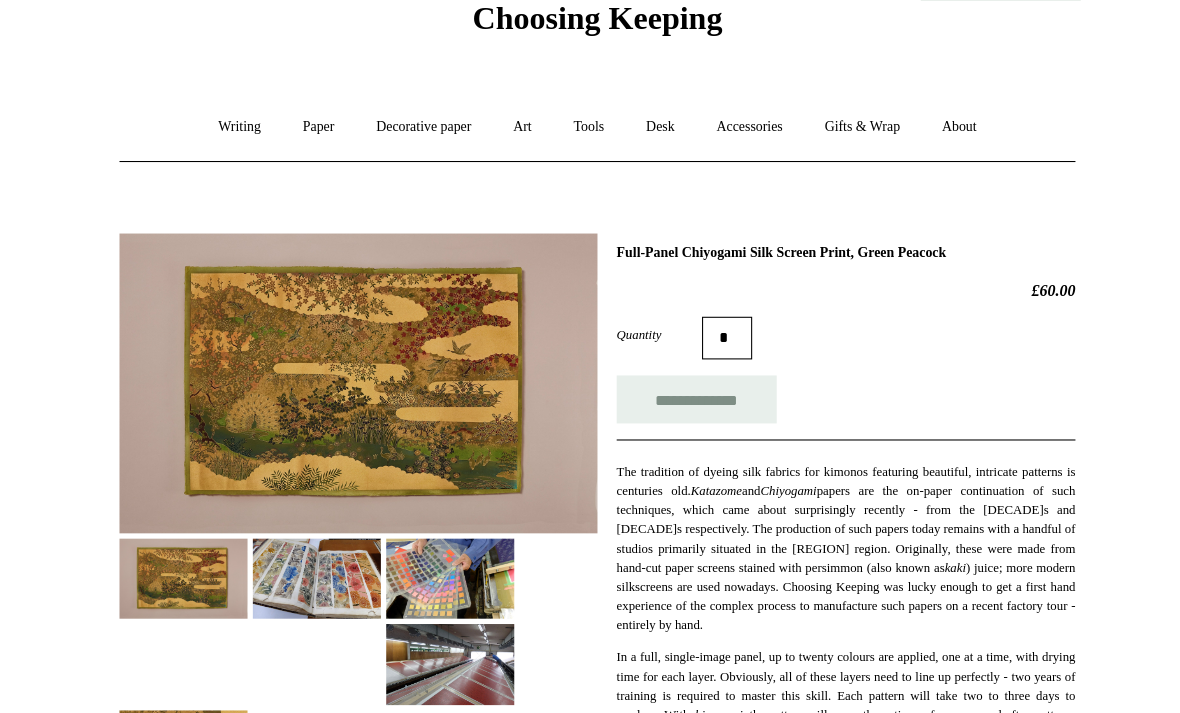 copy on "Full-Panel Chiyogami Silk Screen Print, Green Peacock" 